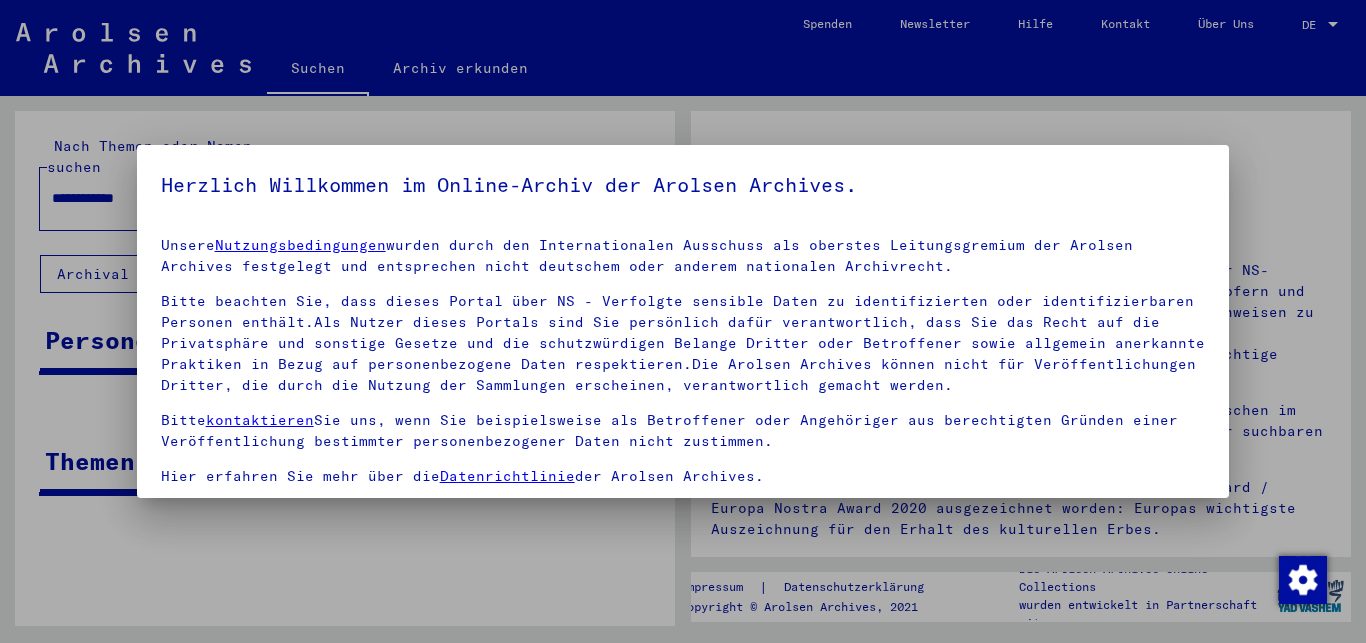 scroll, scrollTop: 0, scrollLeft: 0, axis: both 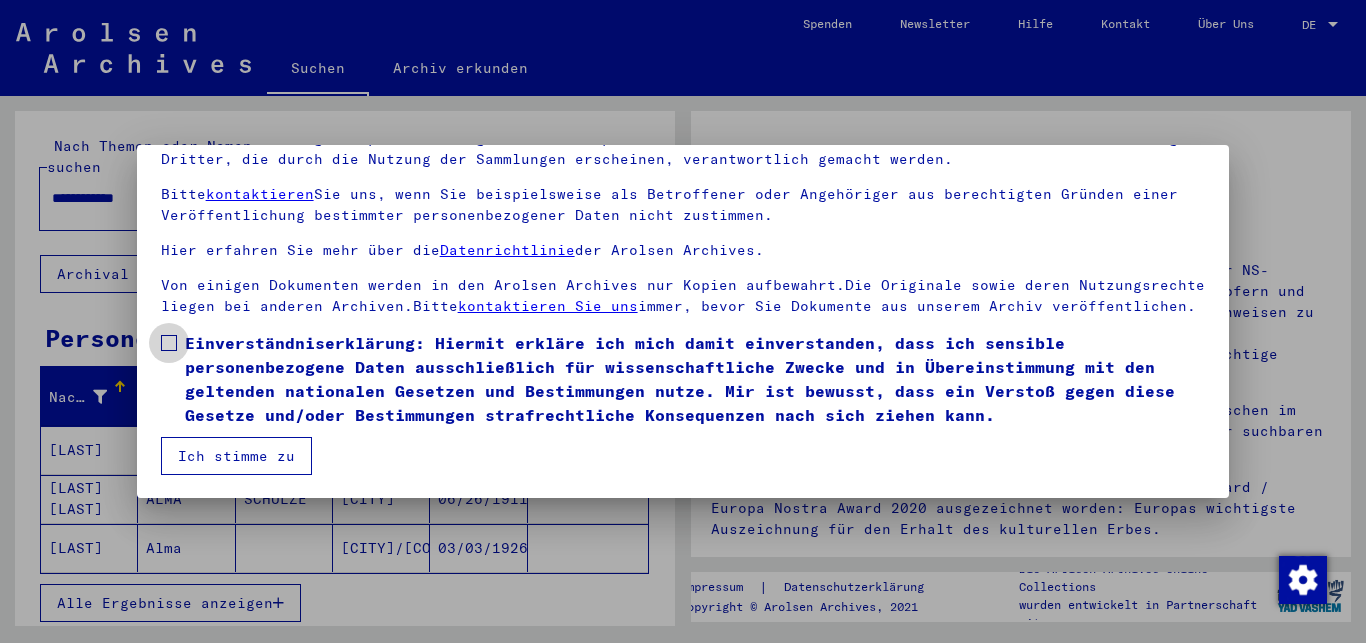 click at bounding box center [169, 343] 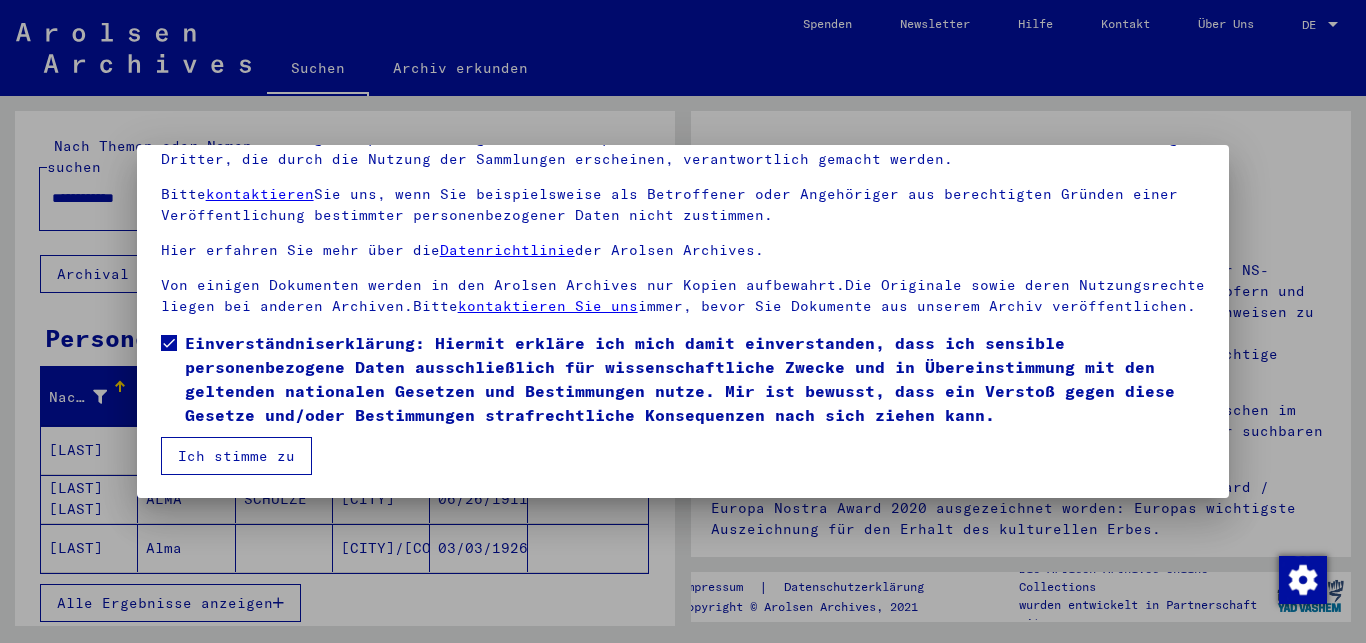 click on "Ich stimme zu" at bounding box center (236, 456) 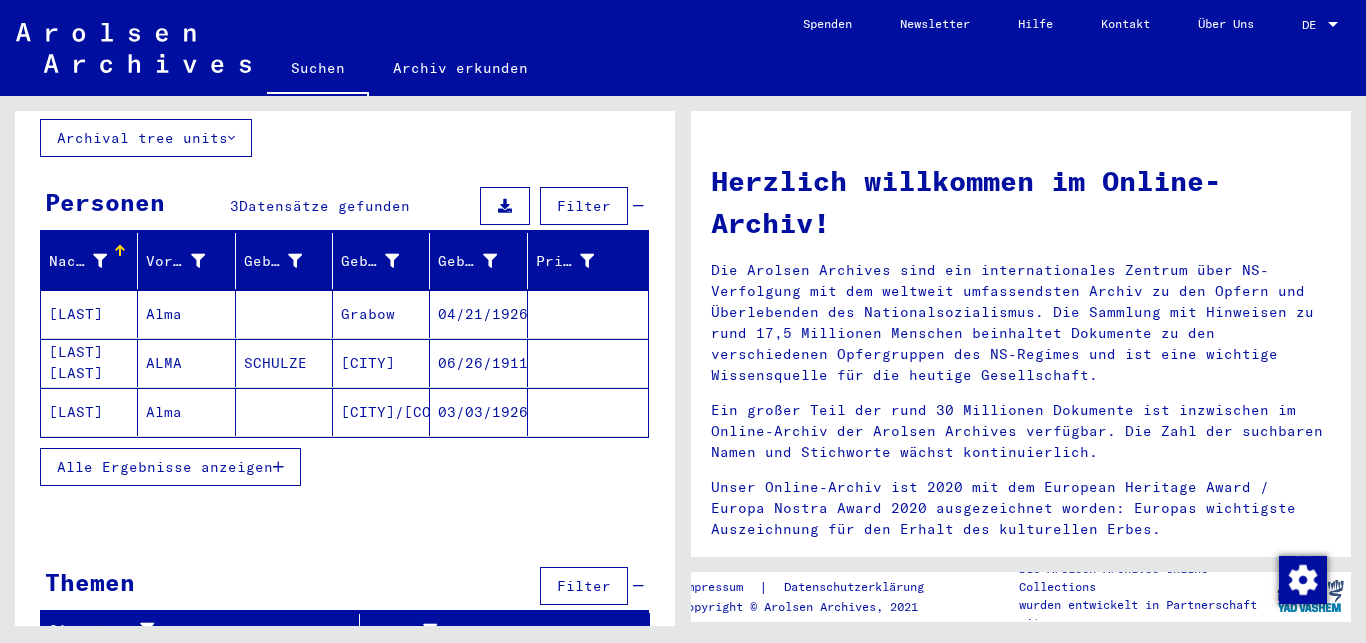scroll, scrollTop: 140, scrollLeft: 0, axis: vertical 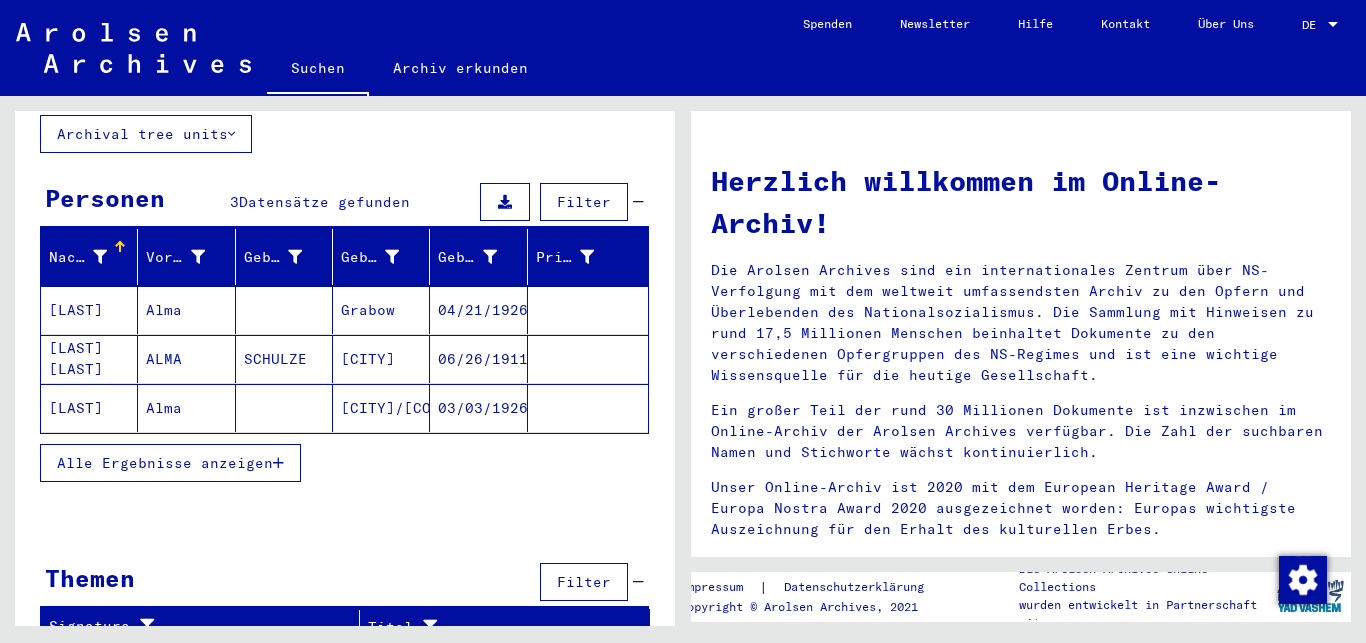click on "Alle Ergebnisse anzeigen" at bounding box center [165, 463] 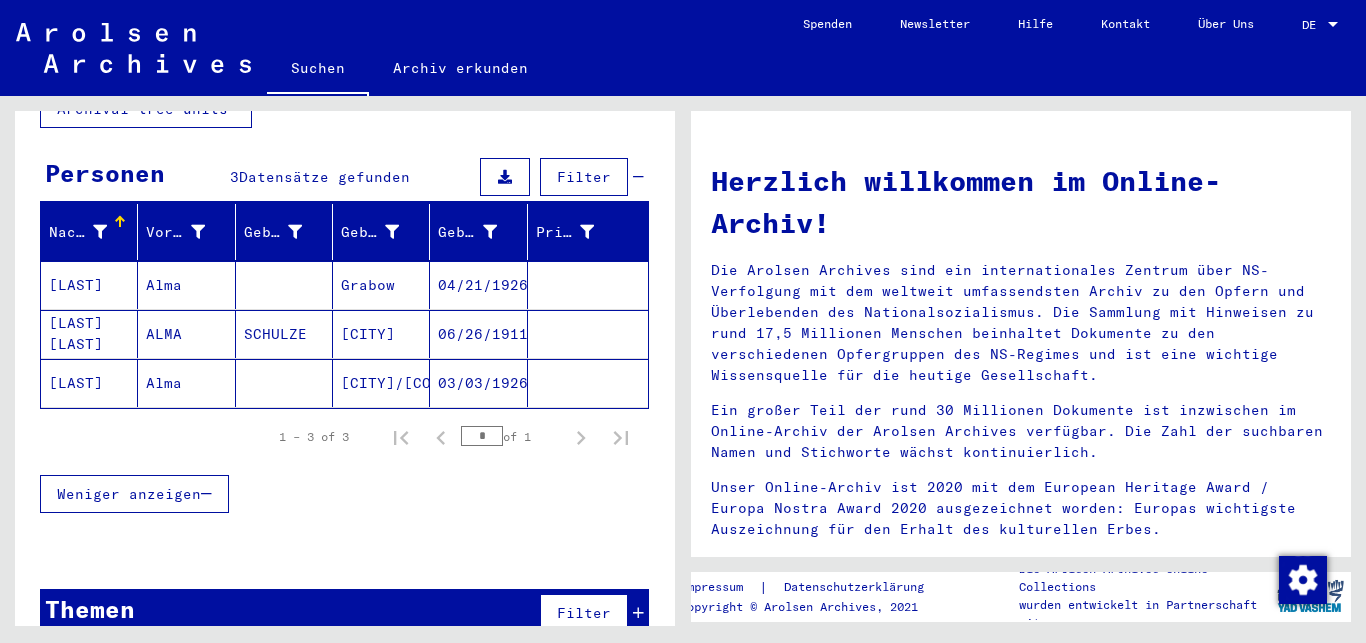 scroll, scrollTop: 180, scrollLeft: 0, axis: vertical 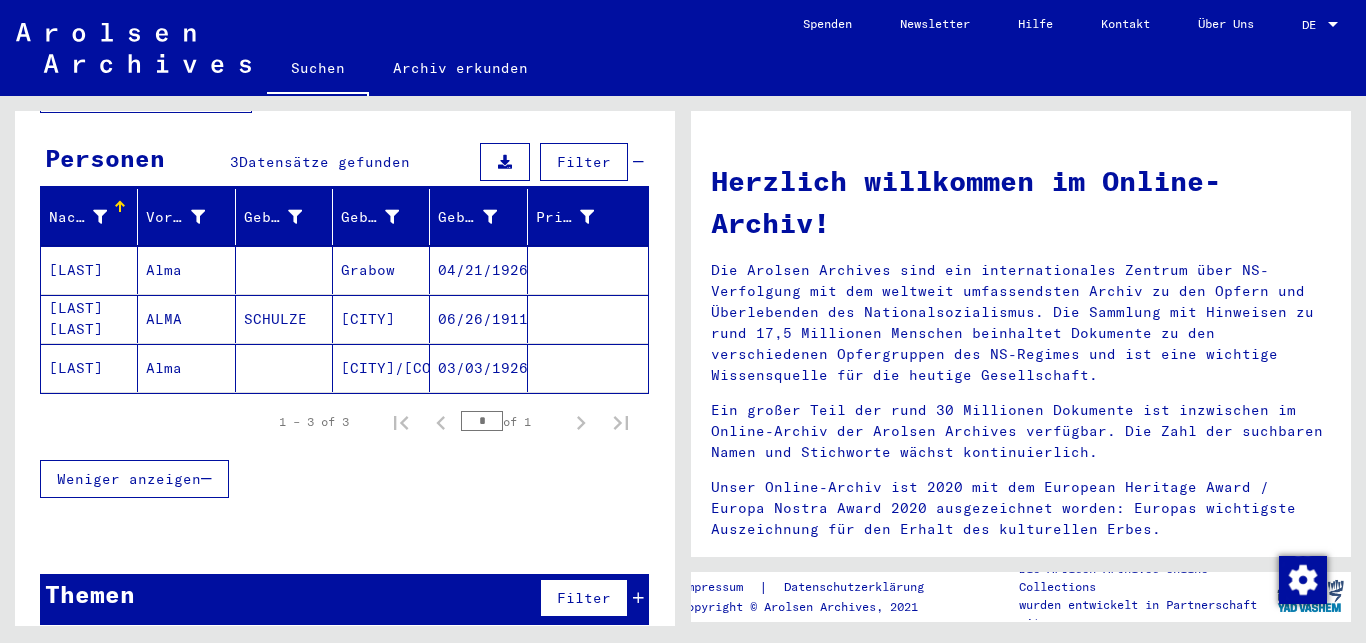 click on "Alma" 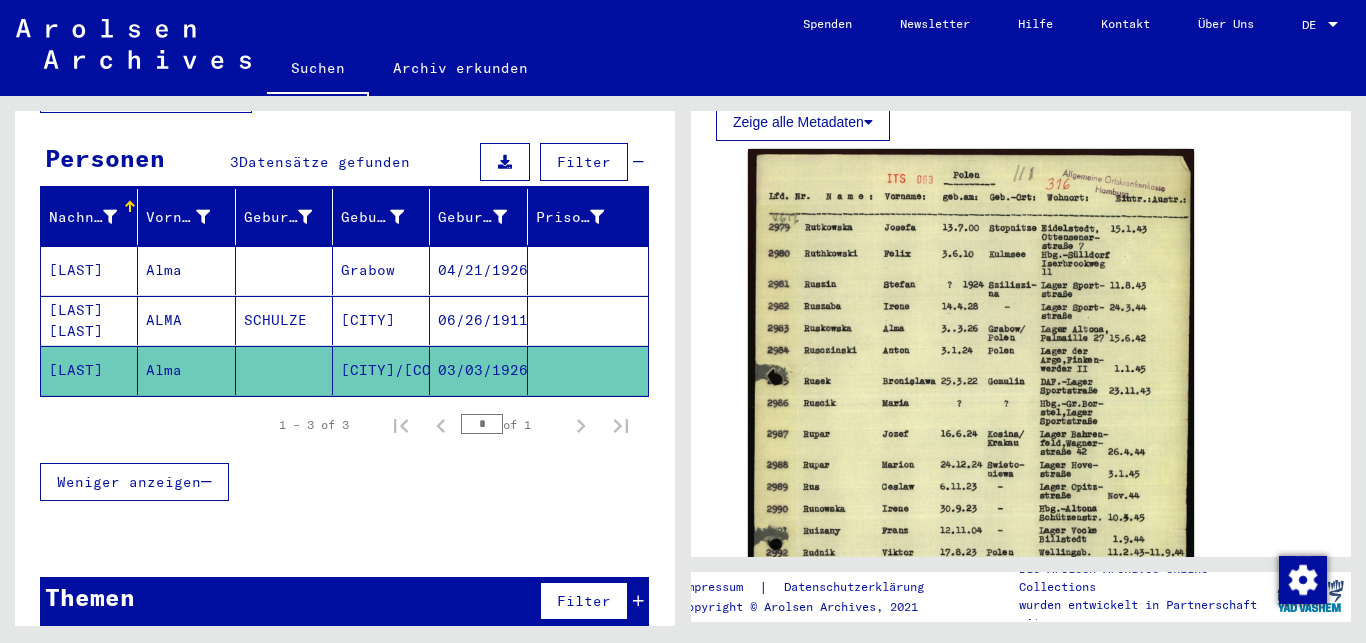 scroll, scrollTop: 324, scrollLeft: 0, axis: vertical 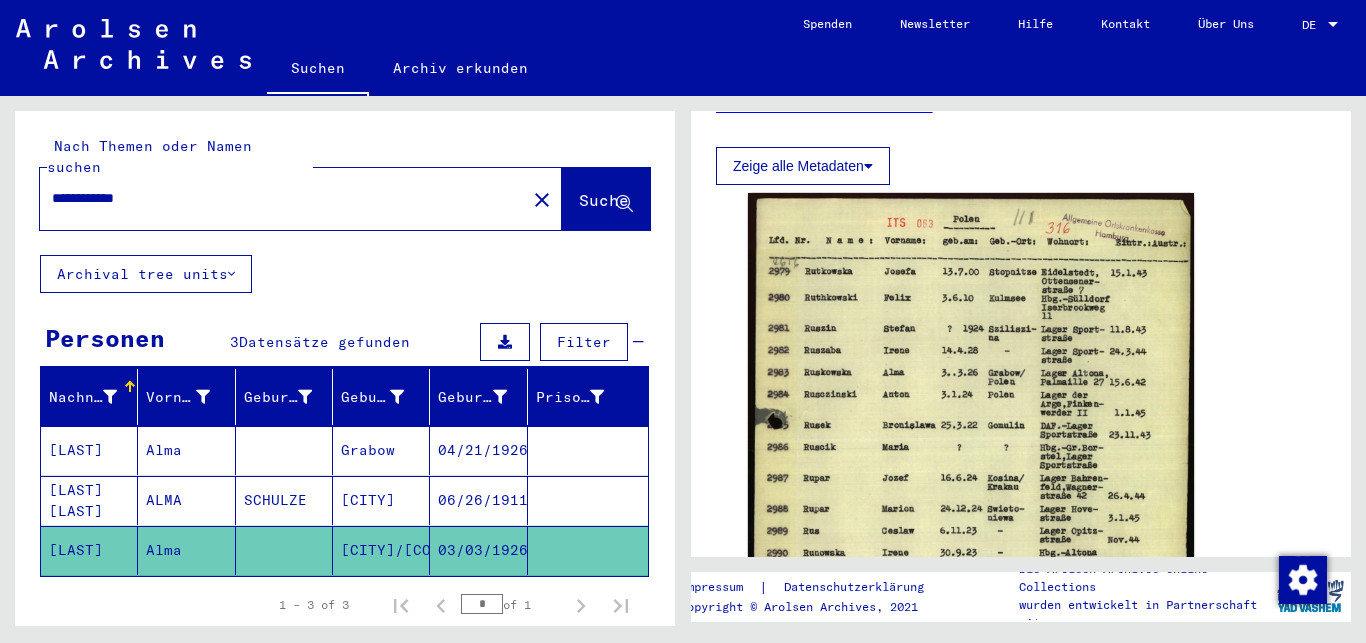 drag, startPoint x: 185, startPoint y: 179, endPoint x: 0, endPoint y: 181, distance: 185.0108 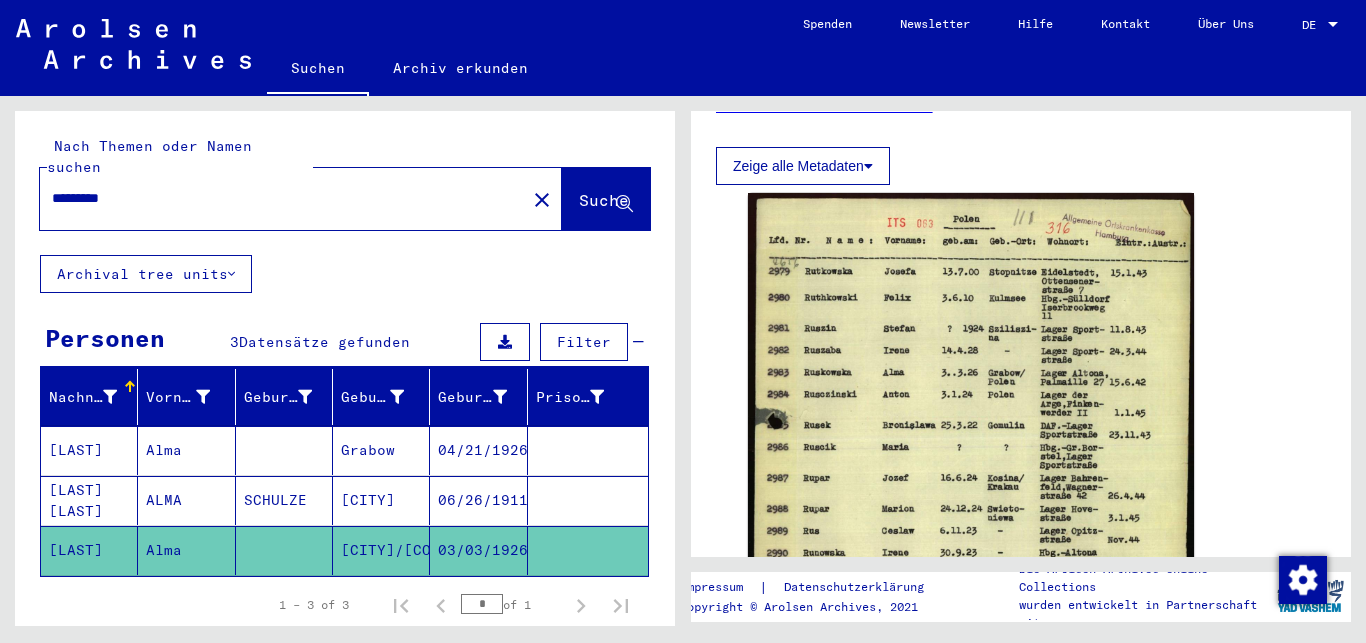 drag, startPoint x: 126, startPoint y: 170, endPoint x: 0, endPoint y: 169, distance: 126.00397 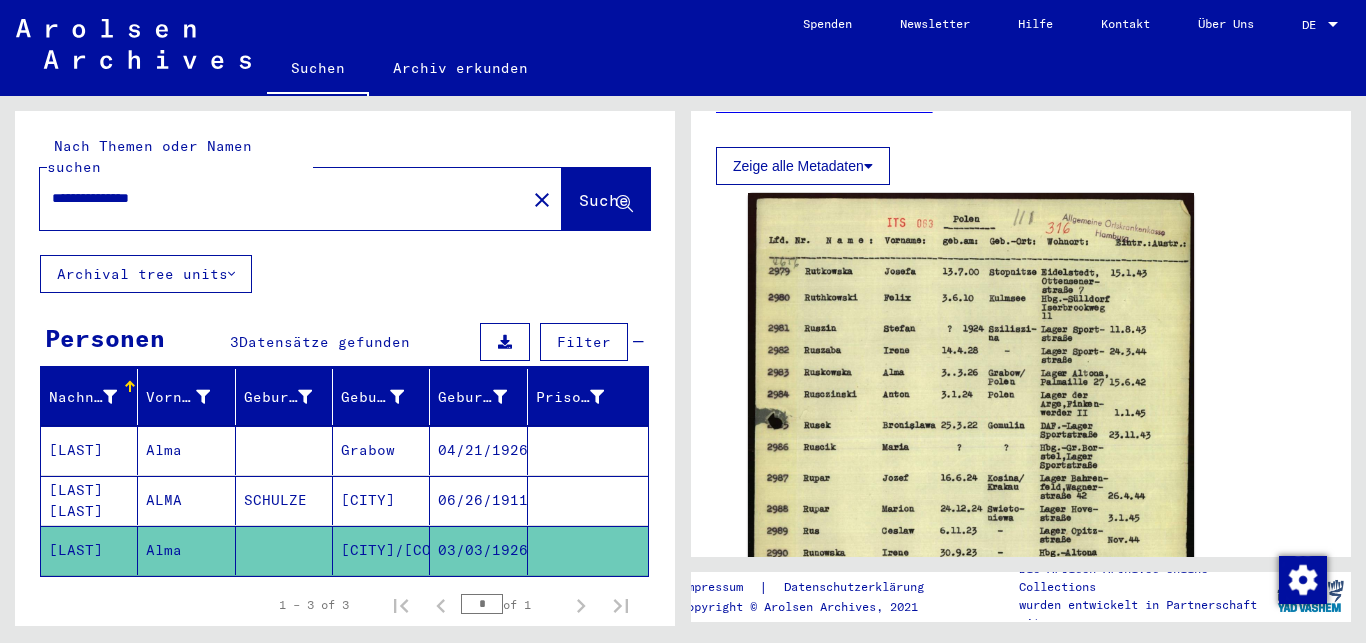 type on "**********" 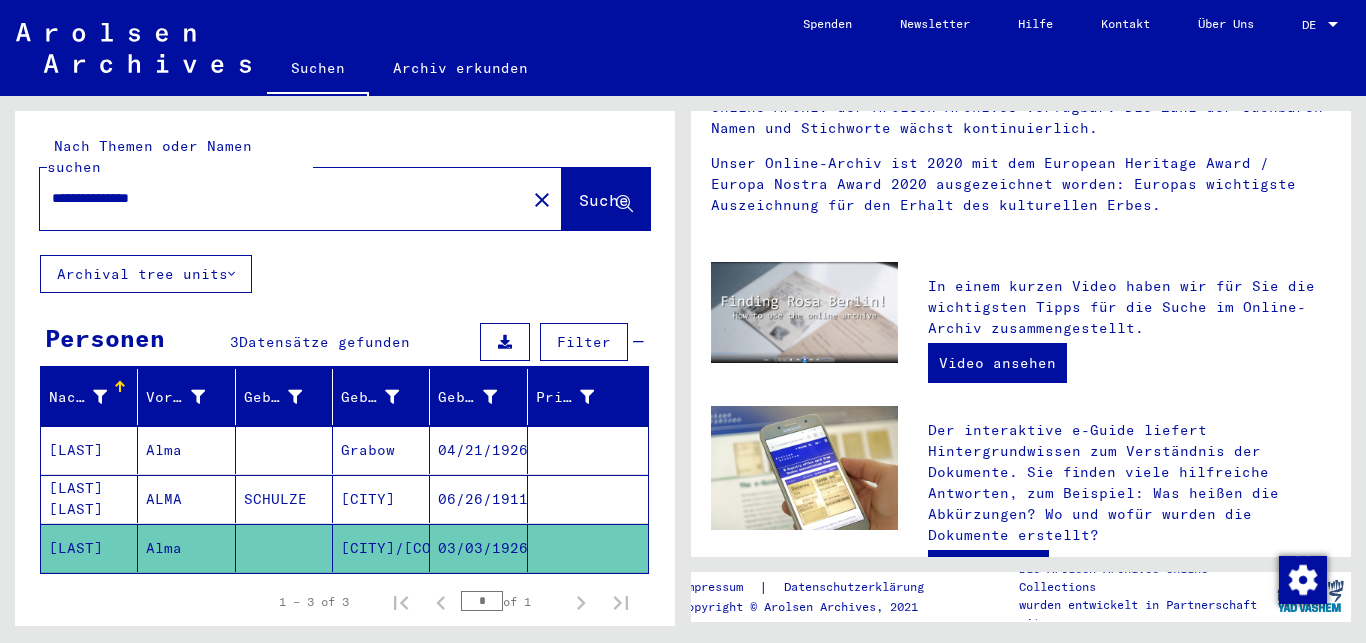 scroll, scrollTop: 0, scrollLeft: 0, axis: both 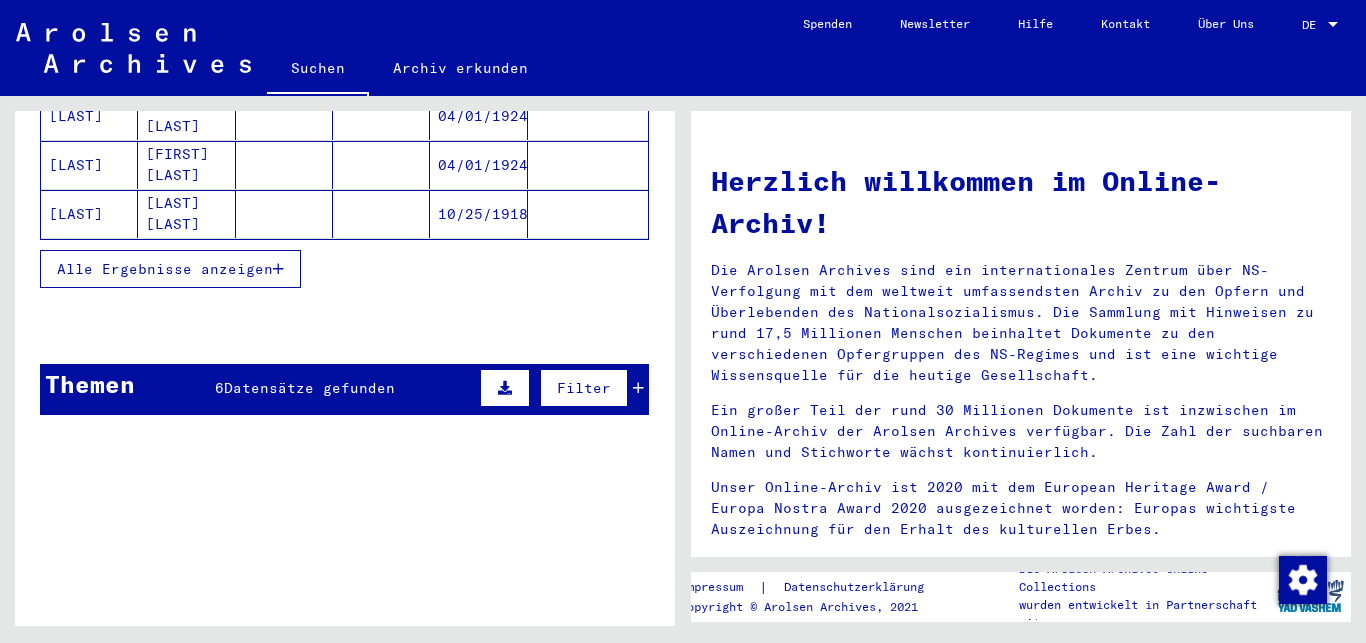 click at bounding box center [278, 269] 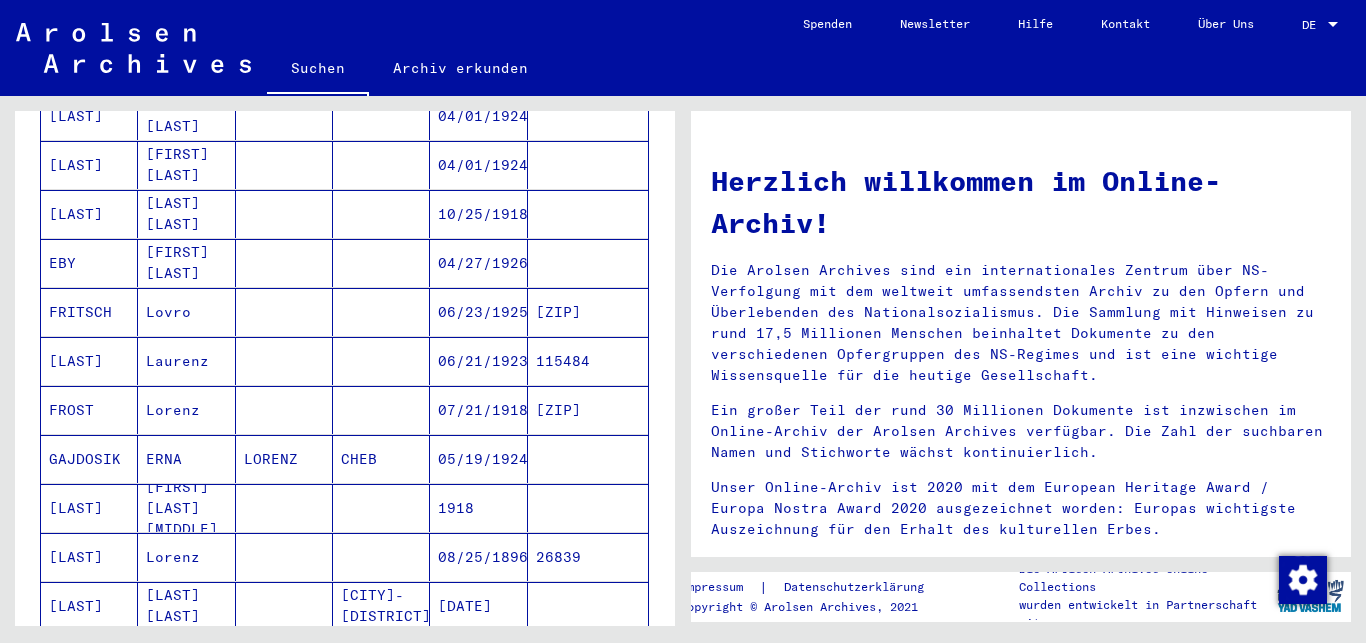 scroll, scrollTop: 0, scrollLeft: 0, axis: both 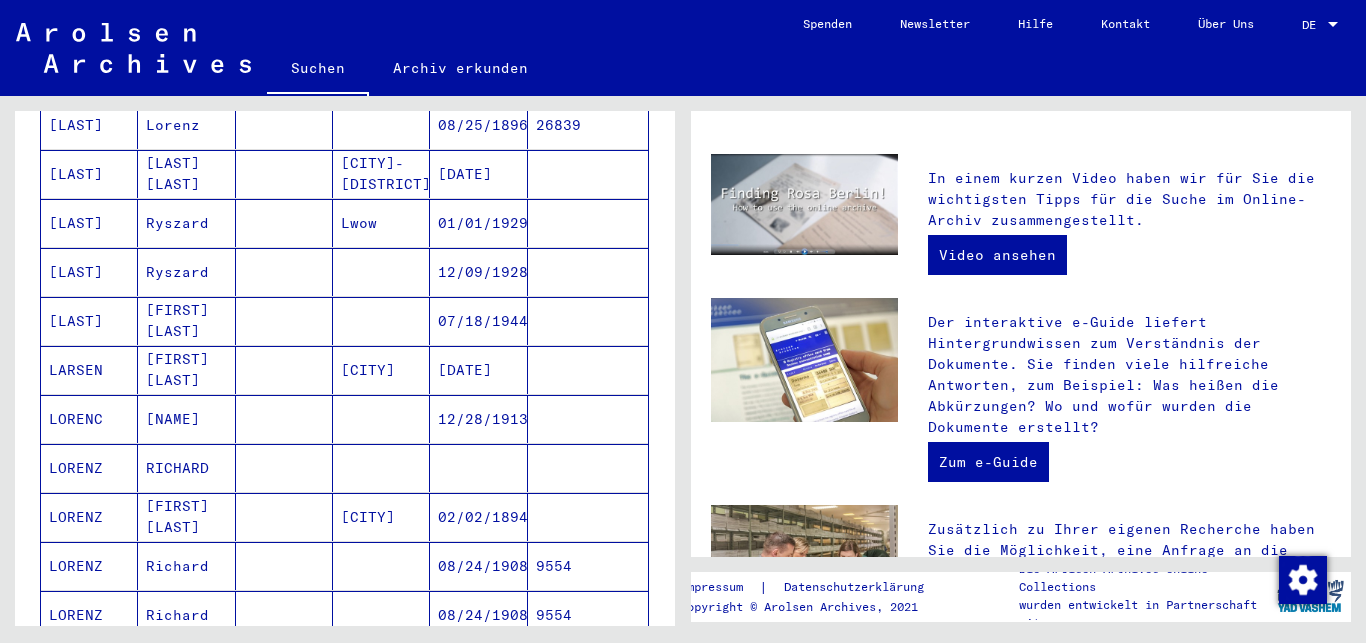 click on "RICHARD" at bounding box center (186, 517) 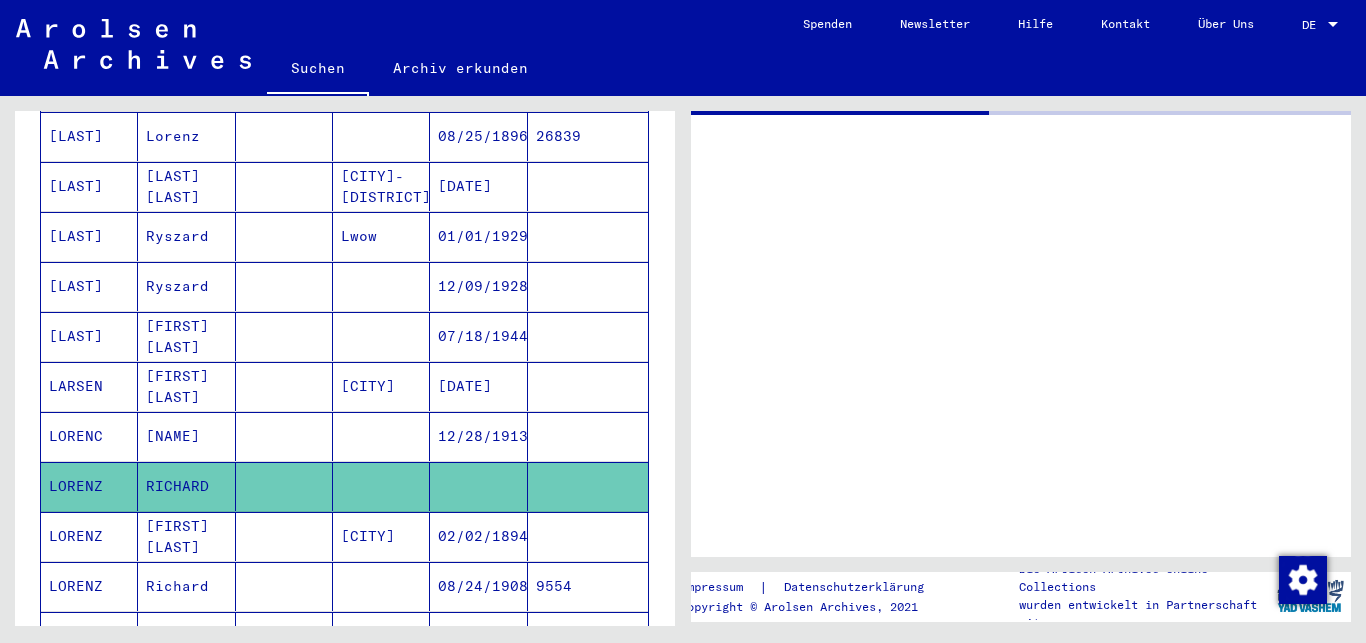 scroll, scrollTop: 875, scrollLeft: 0, axis: vertical 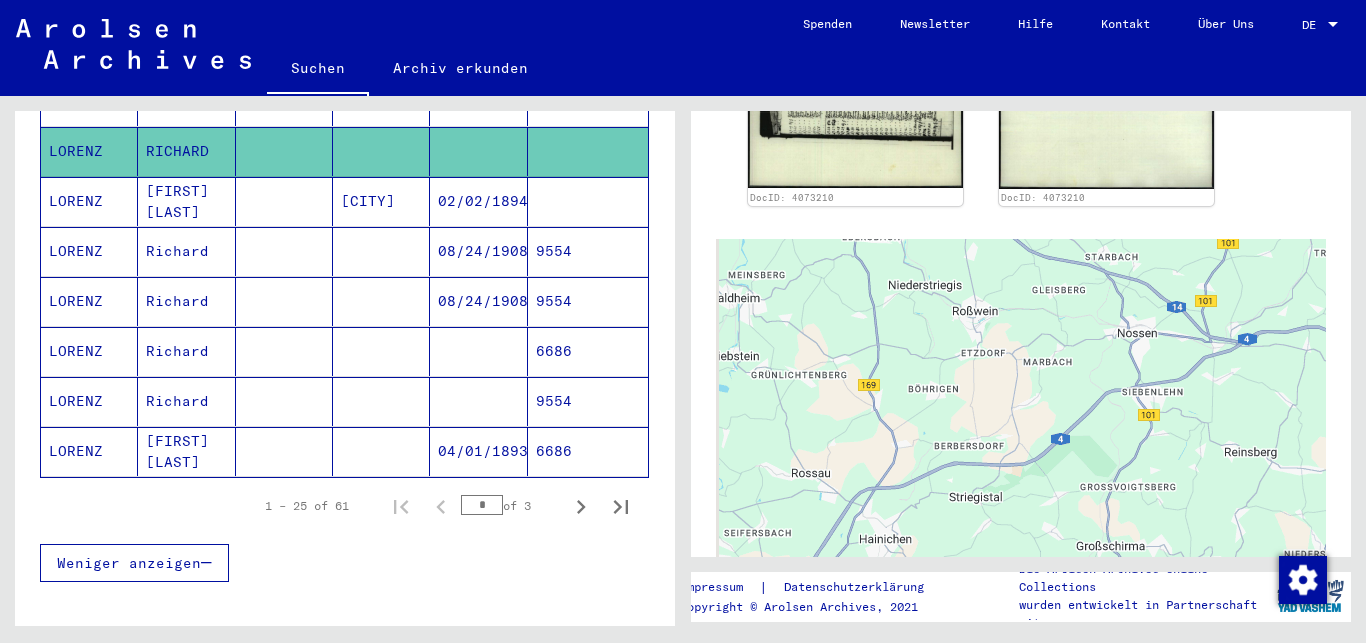 click on "Richard" at bounding box center (186, 451) 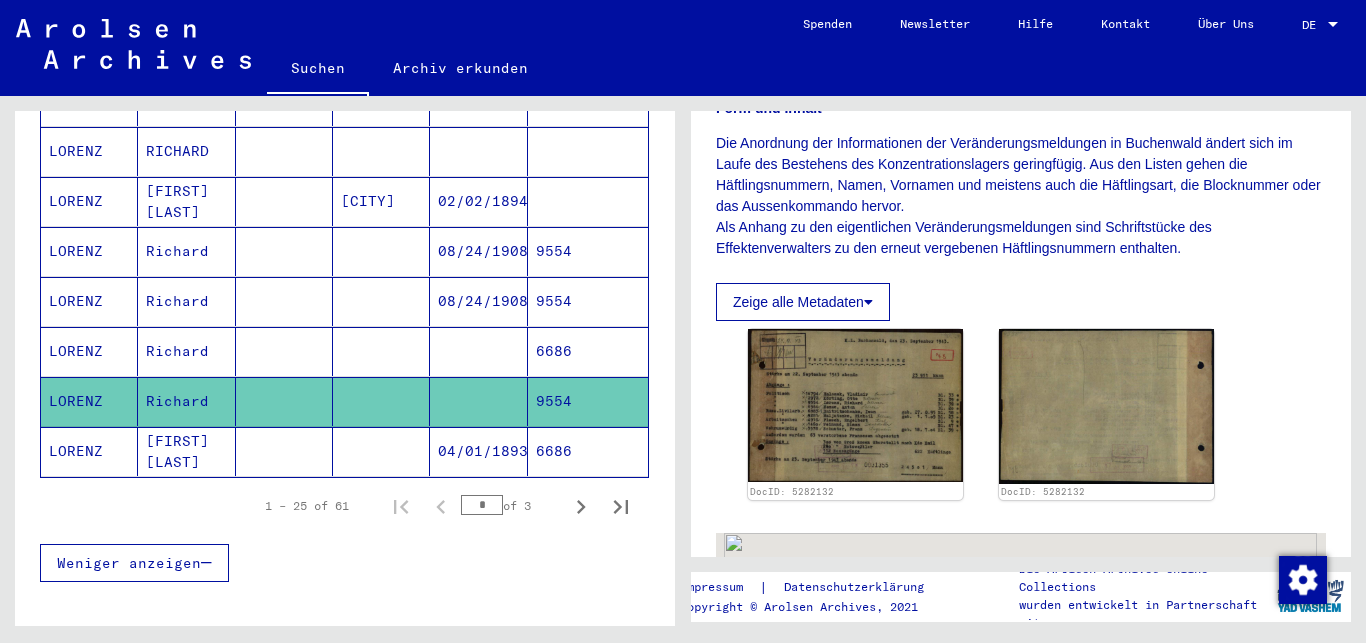 scroll, scrollTop: 432, scrollLeft: 0, axis: vertical 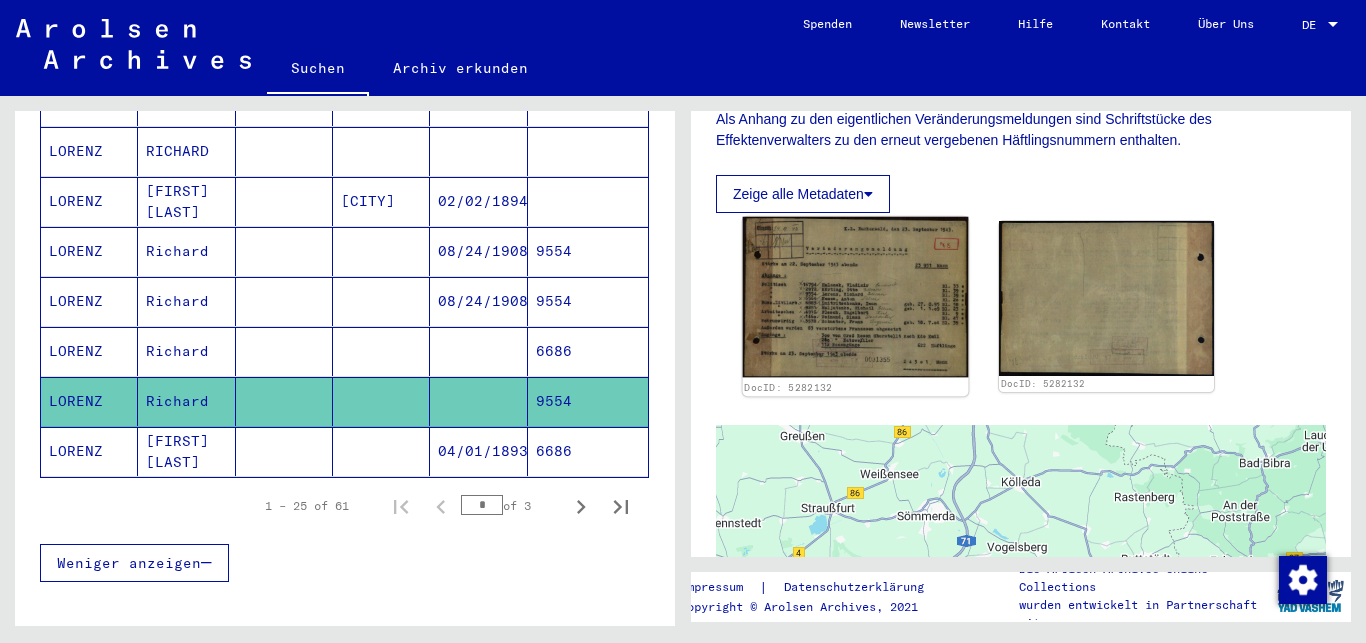 click 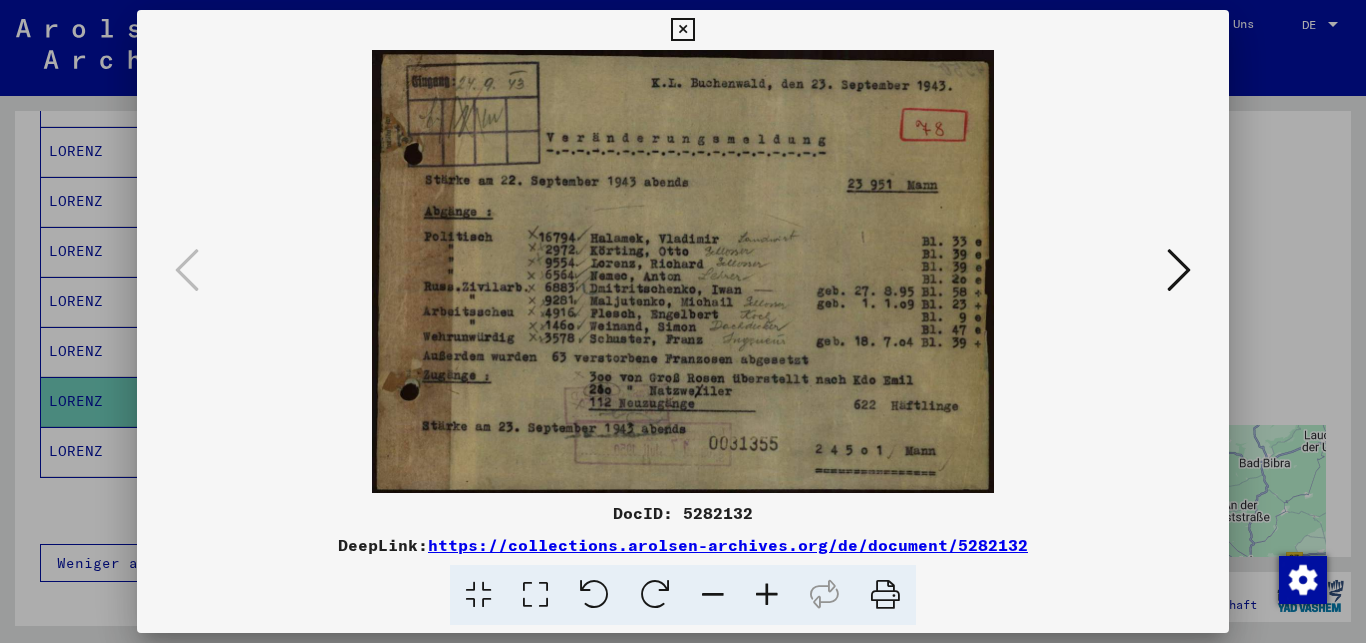 click at bounding box center [1179, 270] 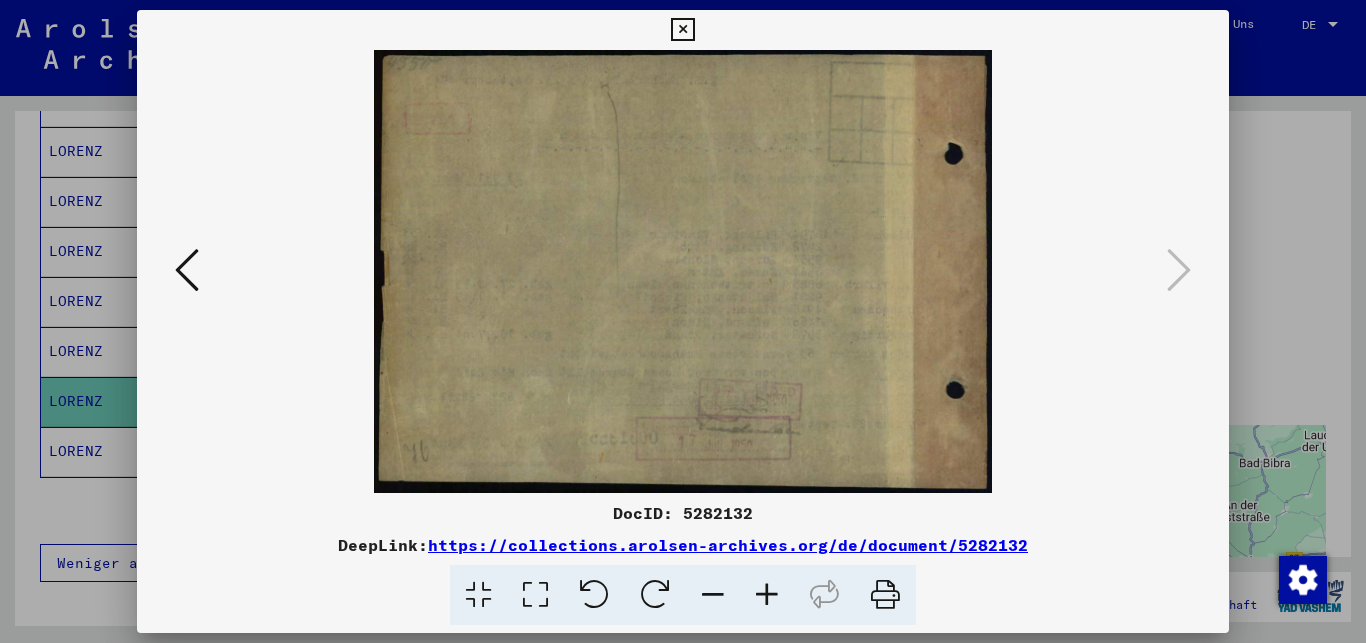 click at bounding box center [682, 30] 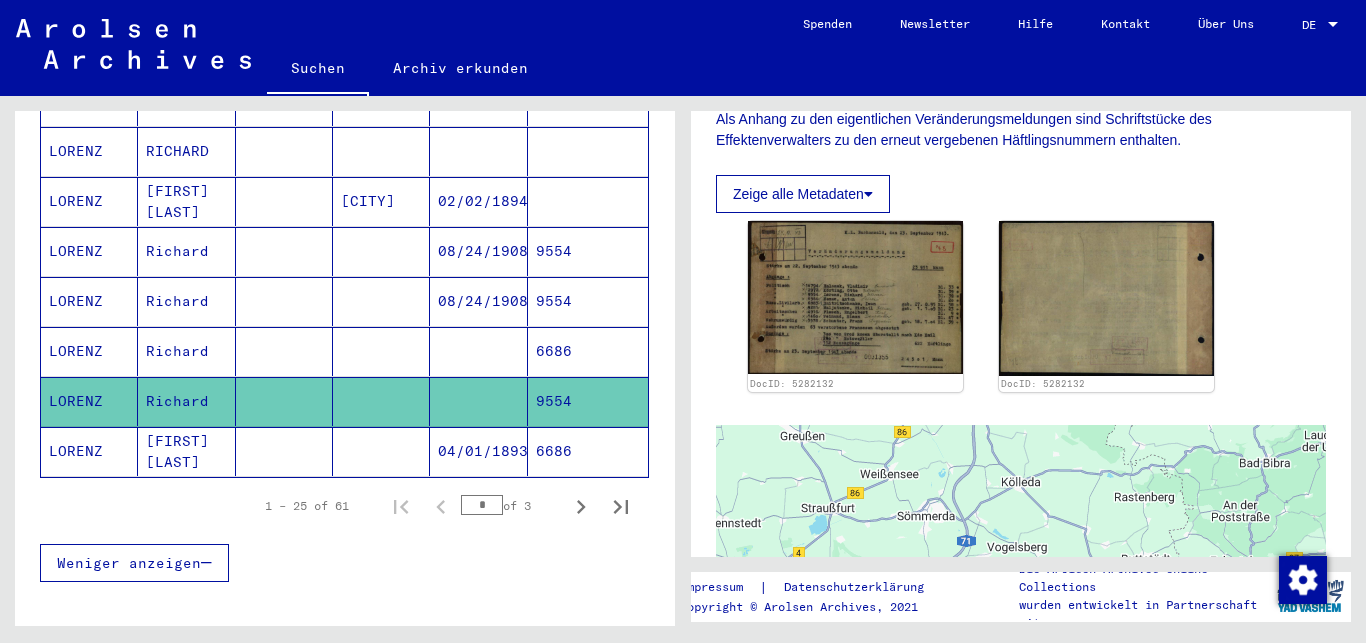 click on "6686" at bounding box center (588, 401) 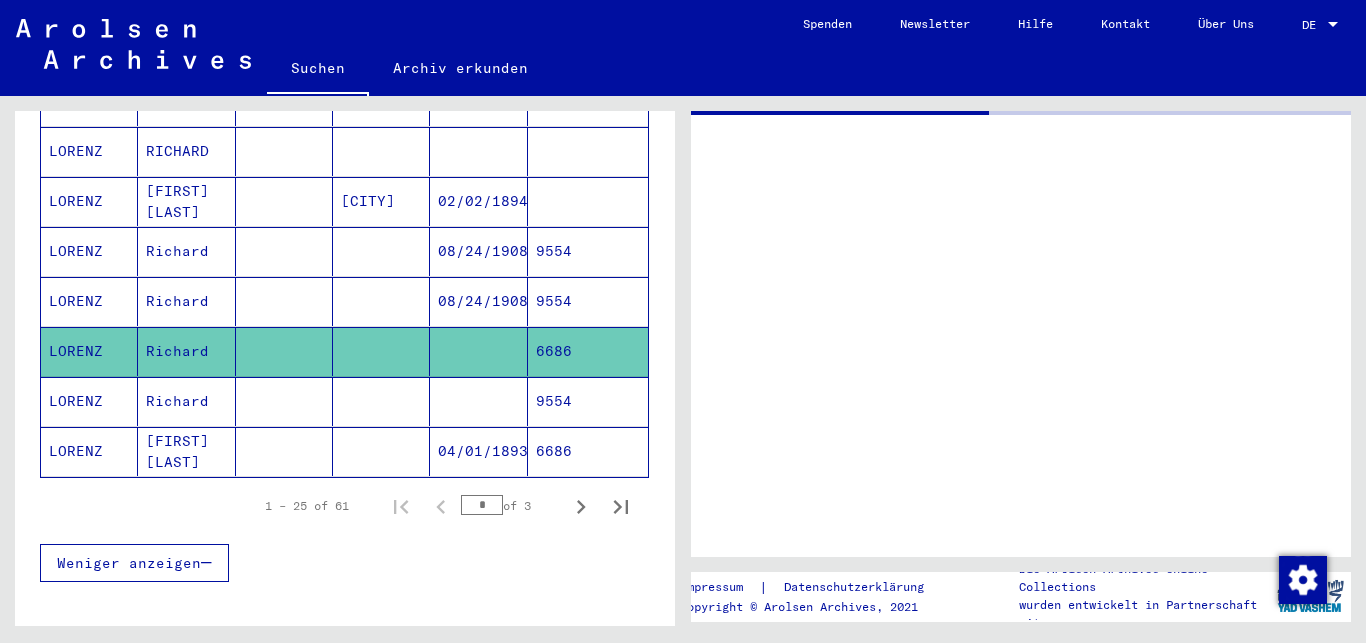 click on "6686" 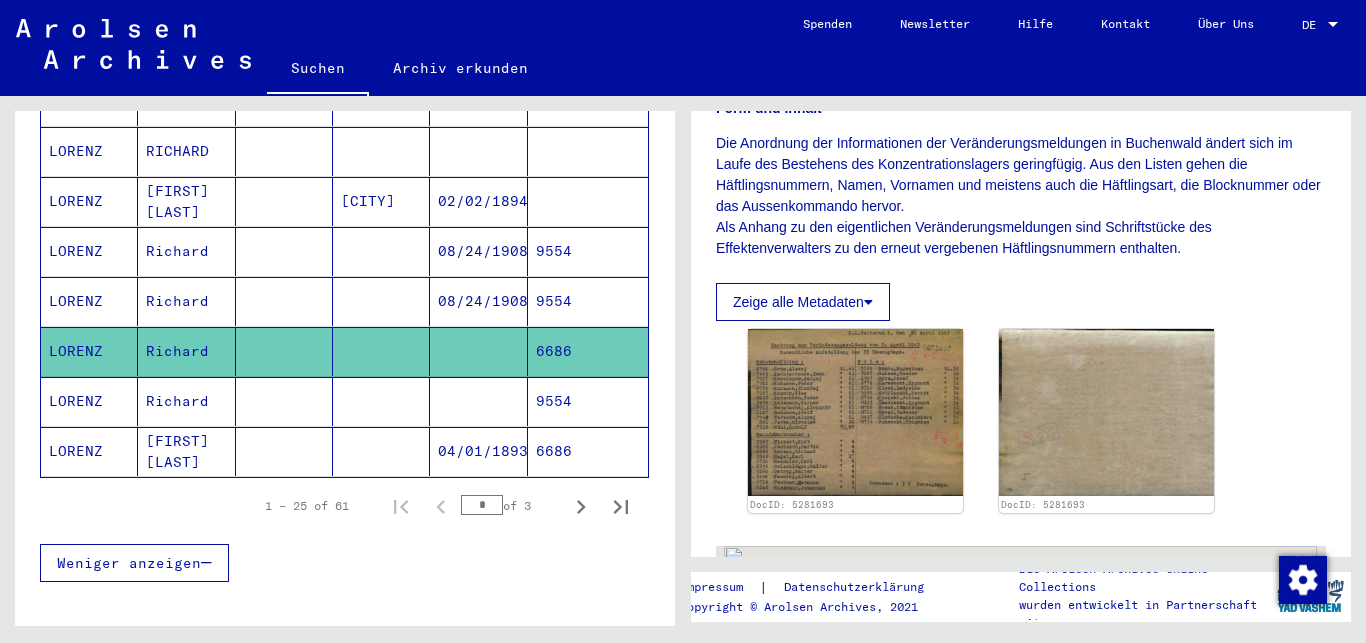 scroll, scrollTop: 540, scrollLeft: 0, axis: vertical 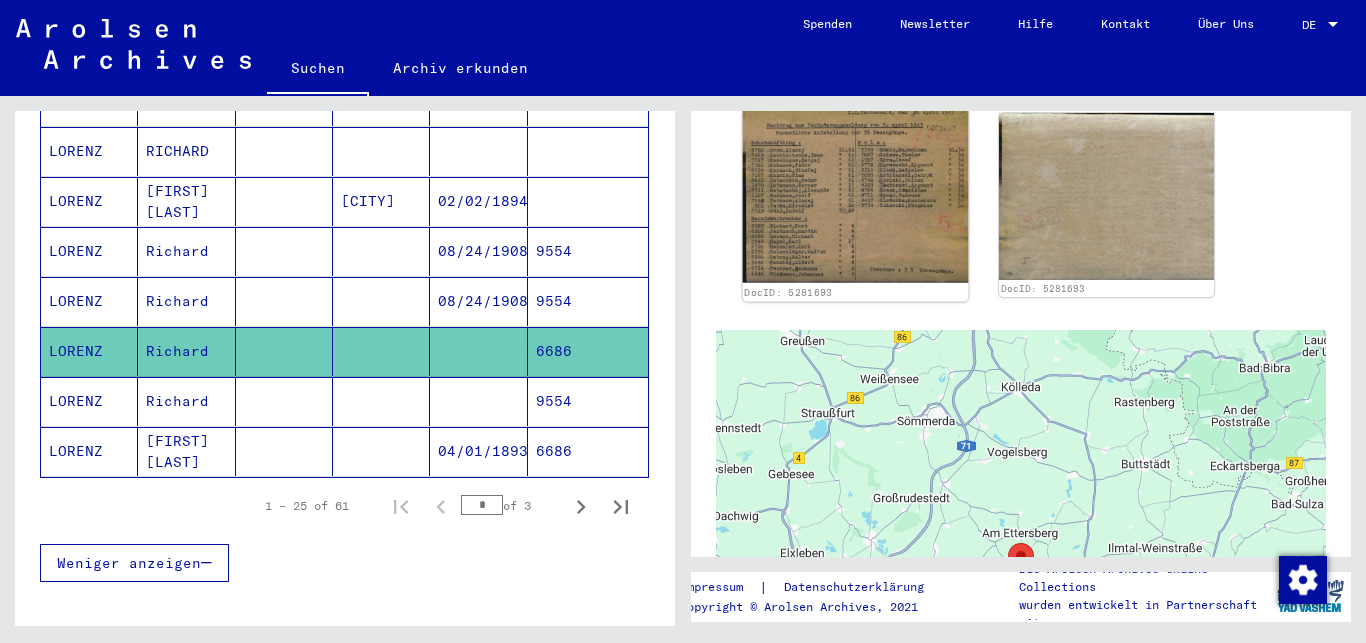 click 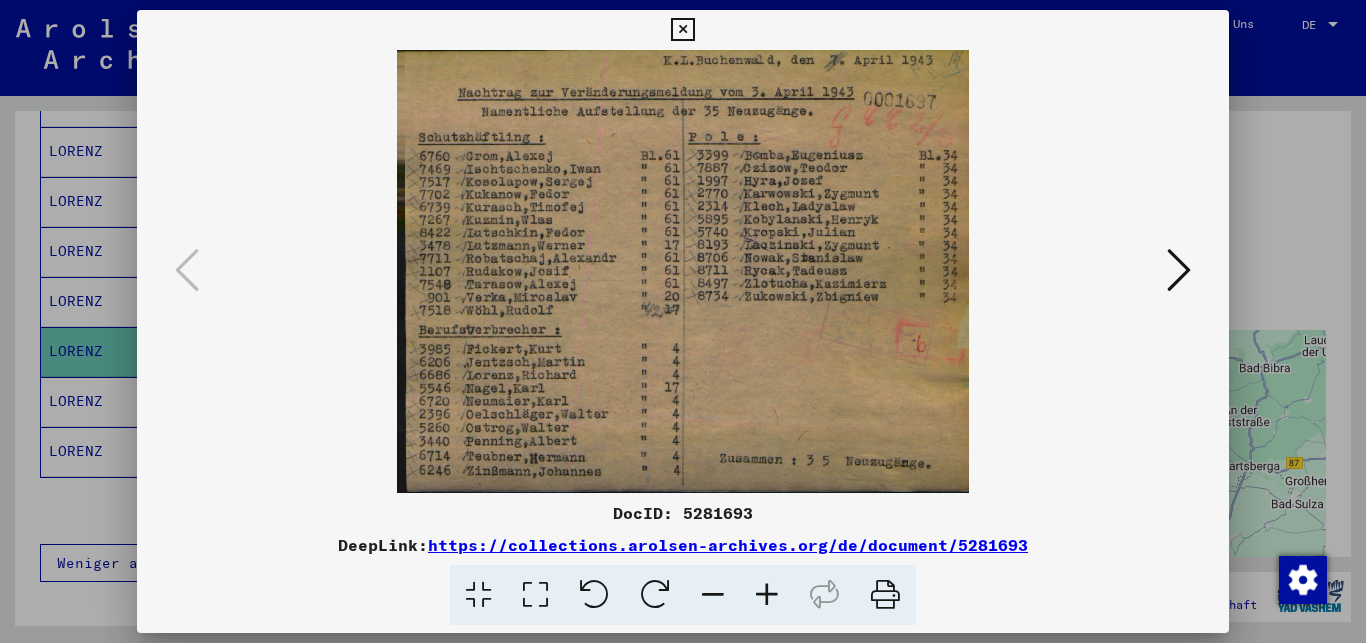 click at bounding box center [1179, 270] 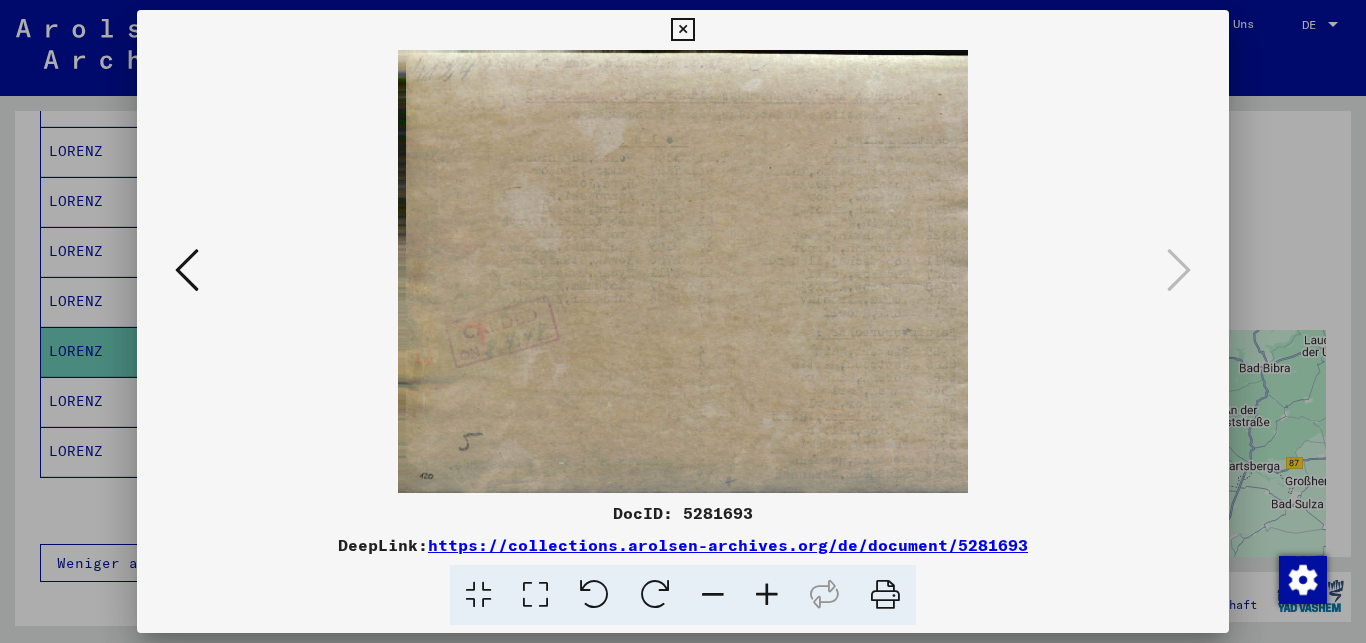 click at bounding box center [187, 270] 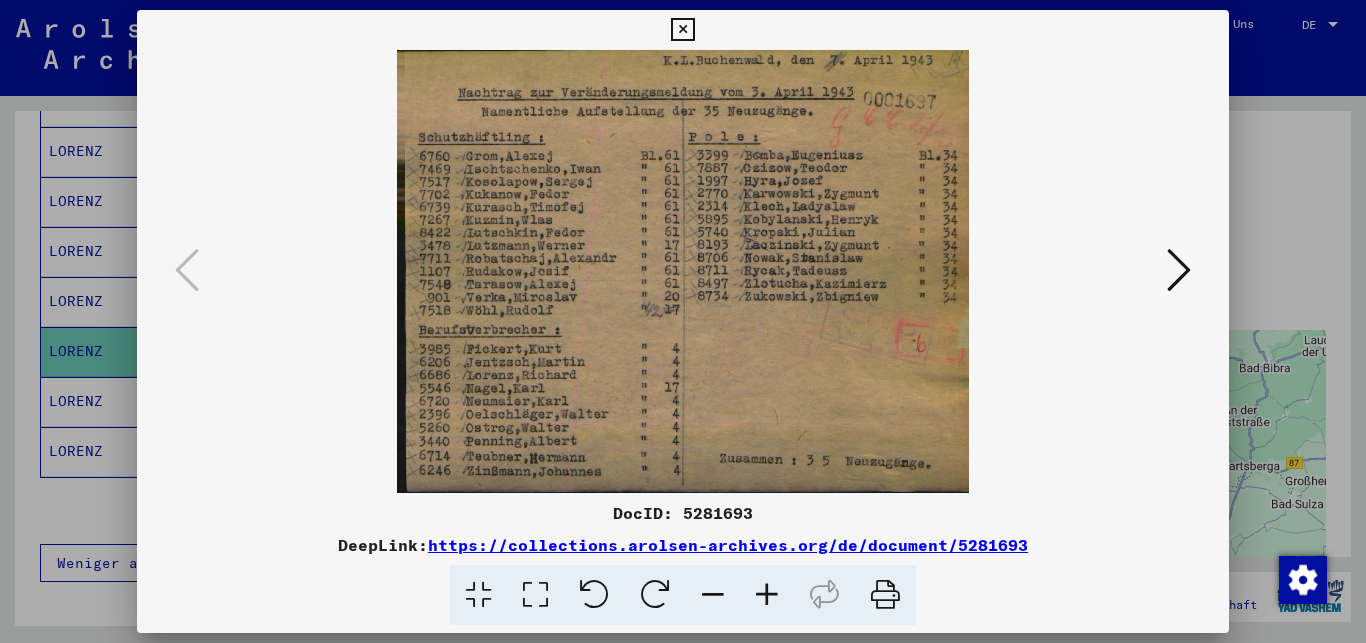 click at bounding box center (682, 30) 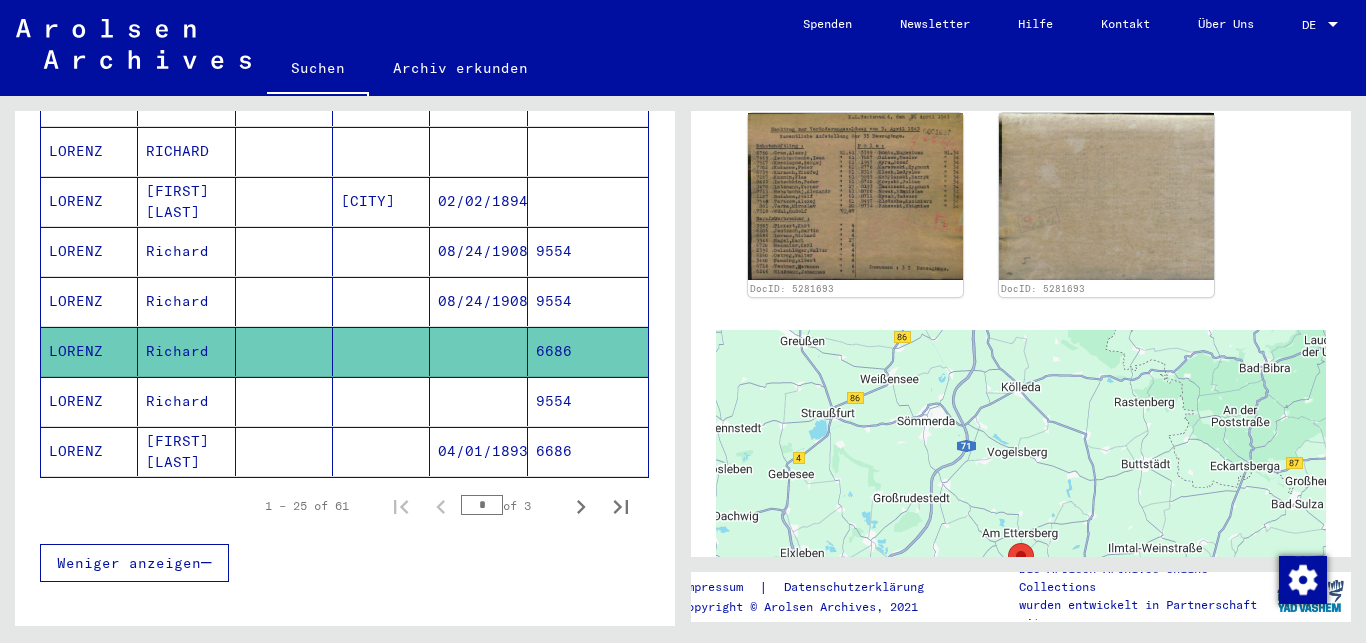 click at bounding box center (478, 451) 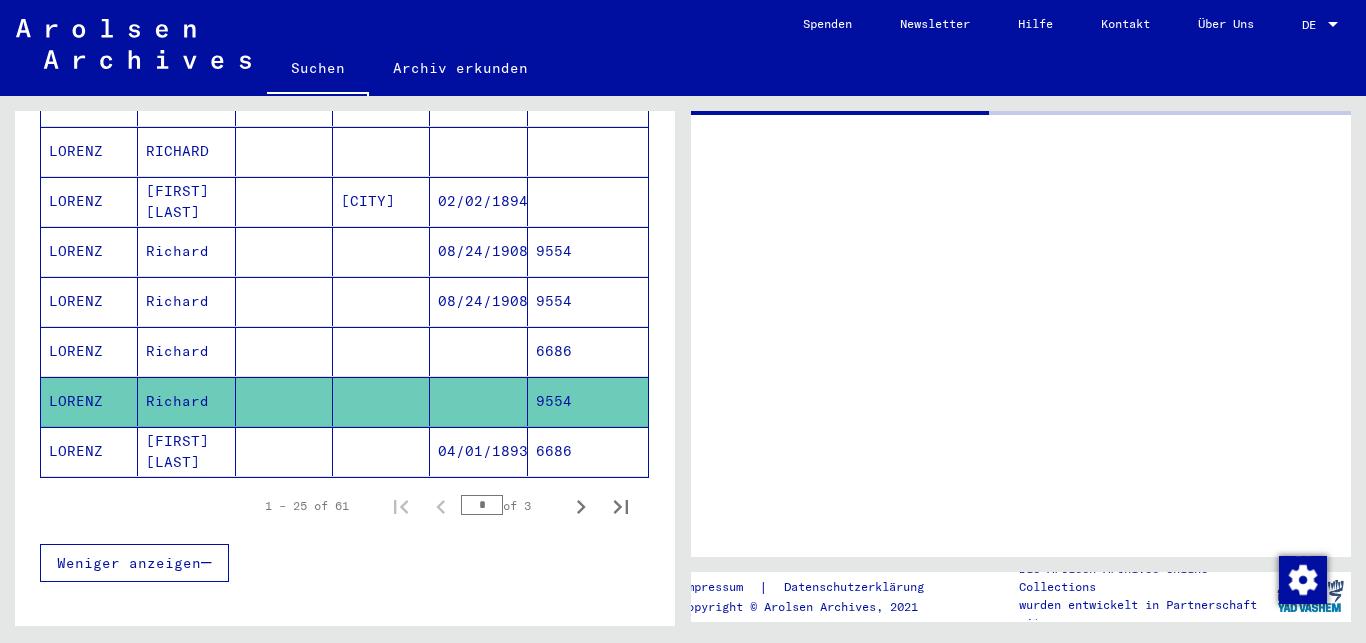 click 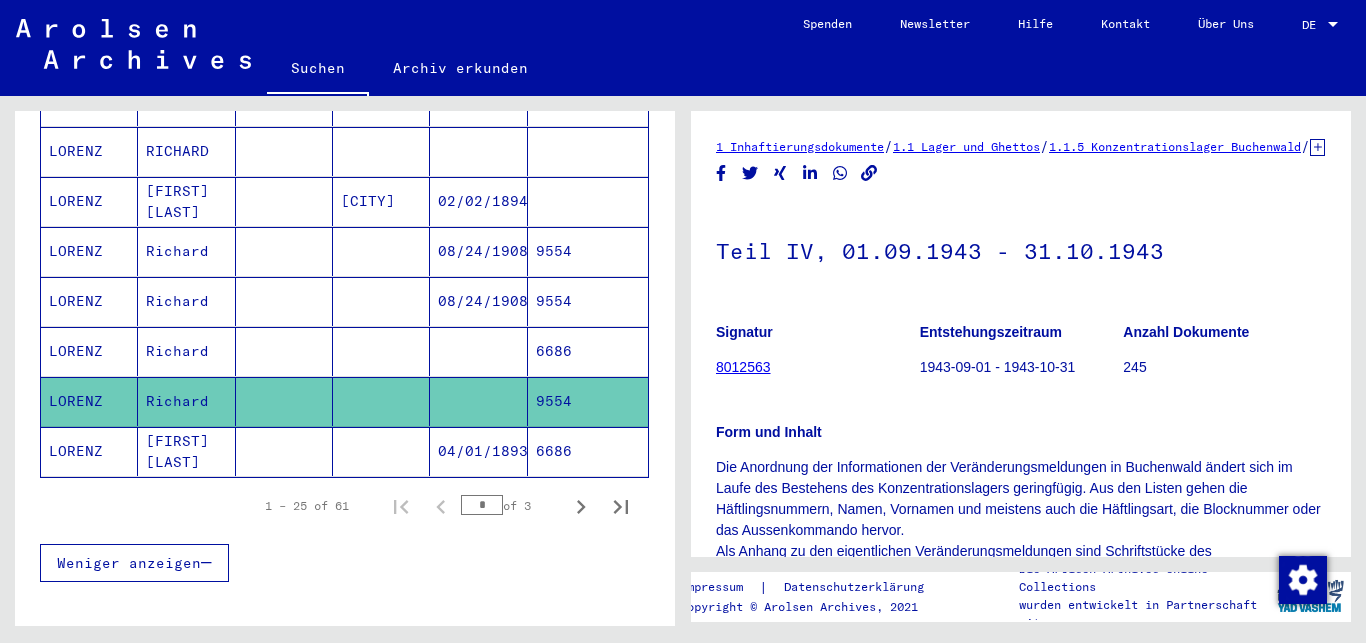 scroll, scrollTop: 432, scrollLeft: 0, axis: vertical 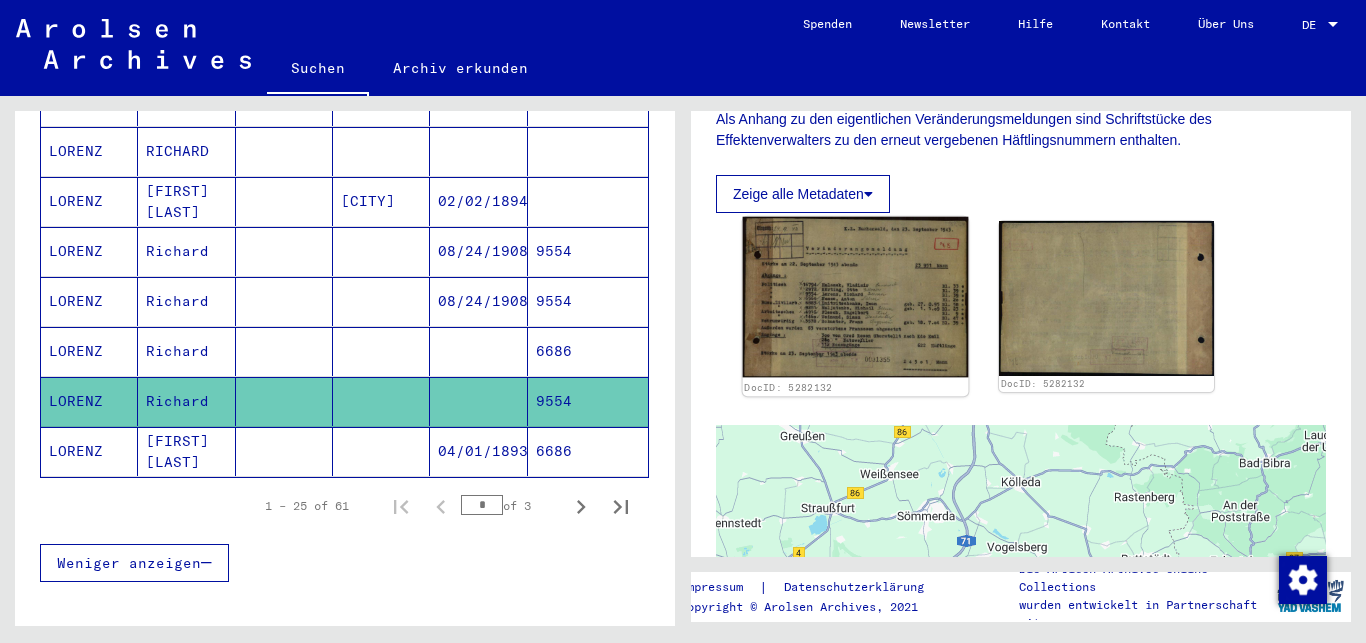 click 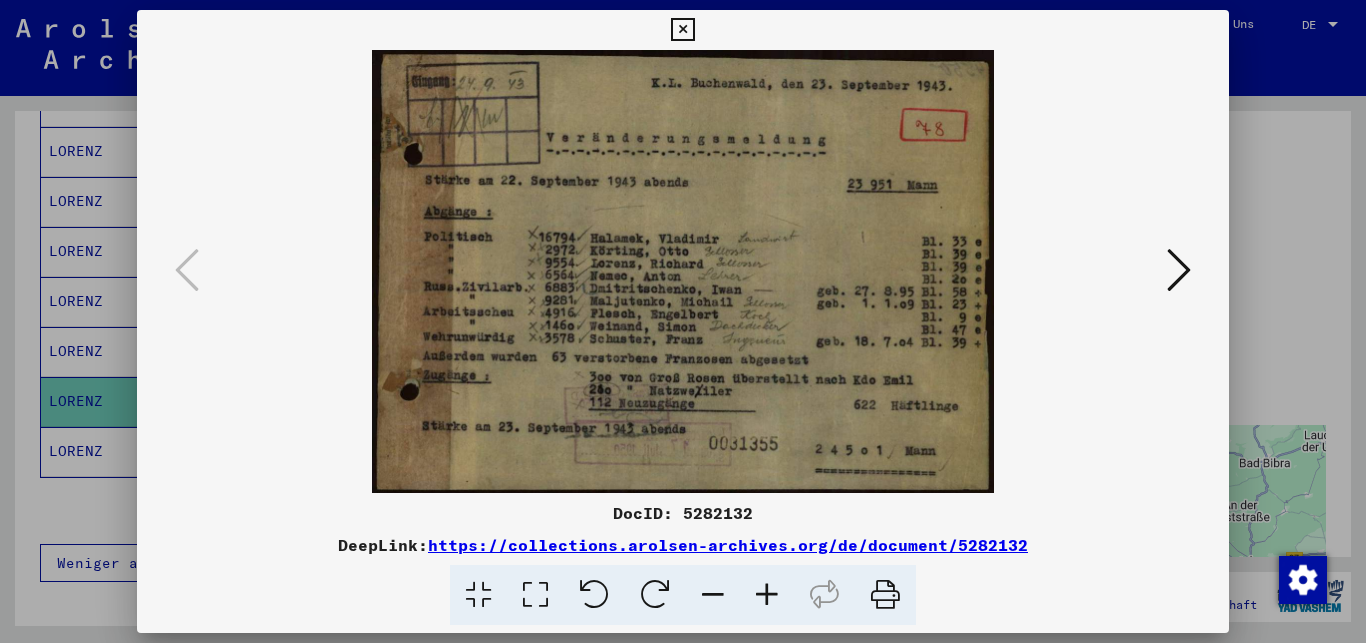 click at bounding box center [683, 271] 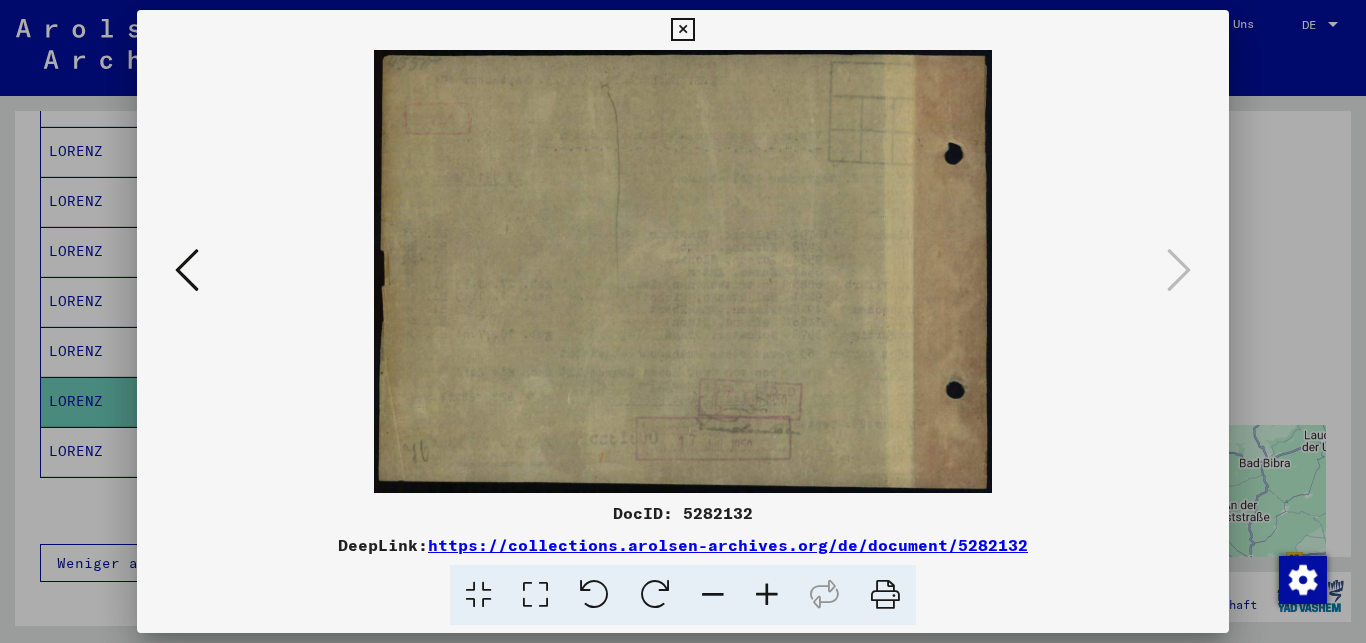 click at bounding box center [682, 30] 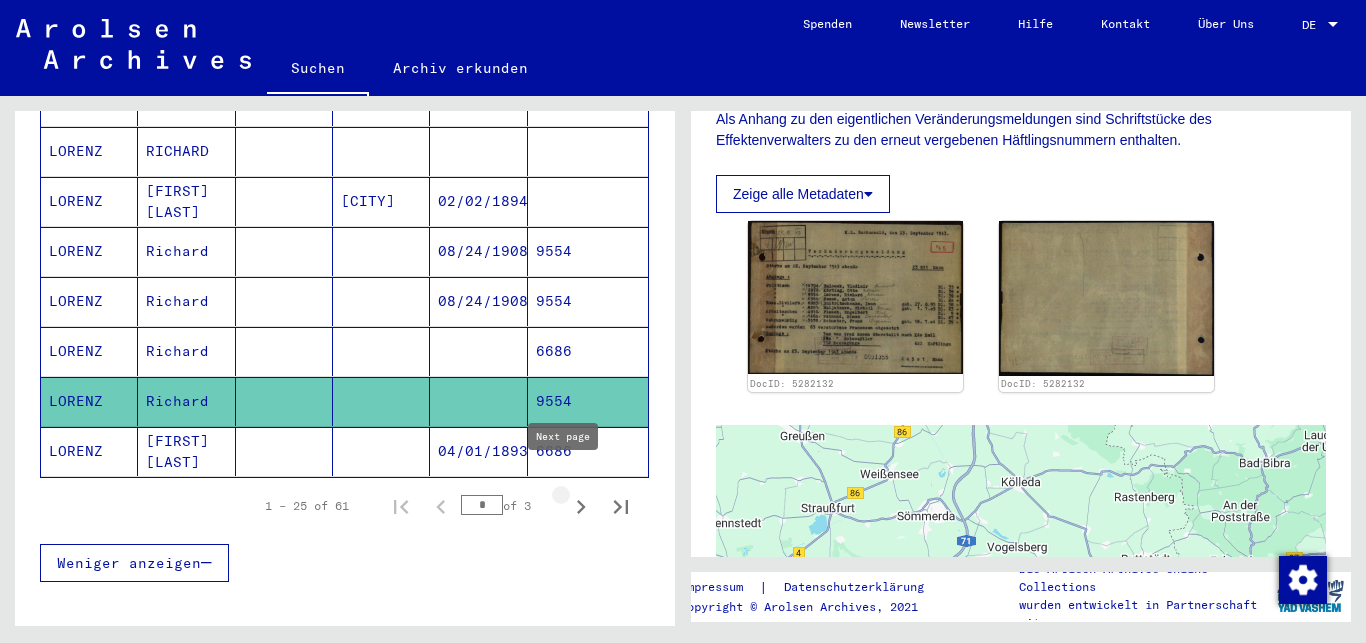 click 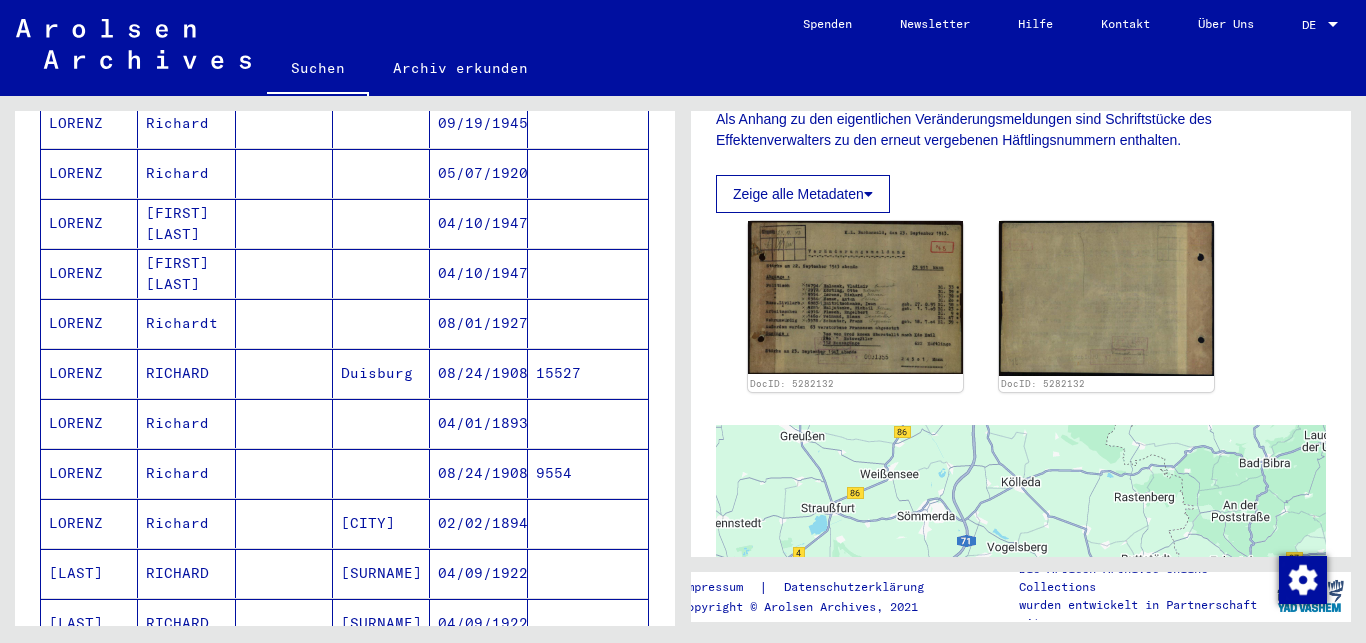 scroll, scrollTop: 983, scrollLeft: 0, axis: vertical 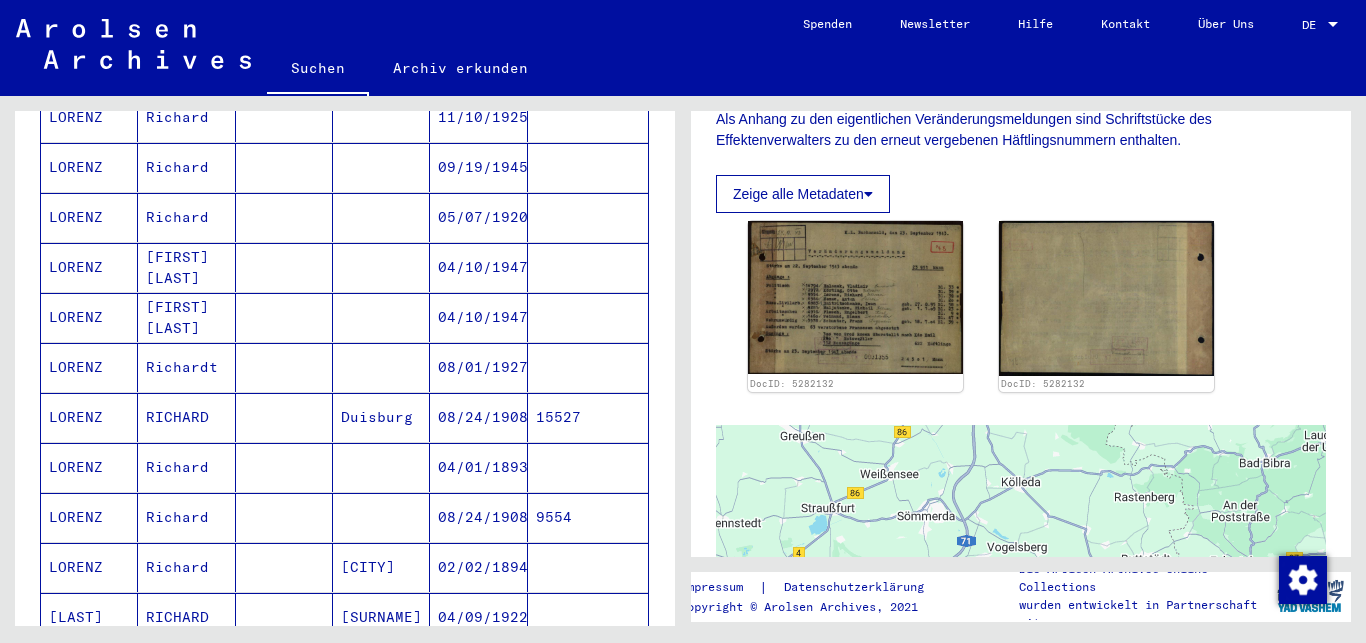 click on "09/19/1945" at bounding box center (478, 217) 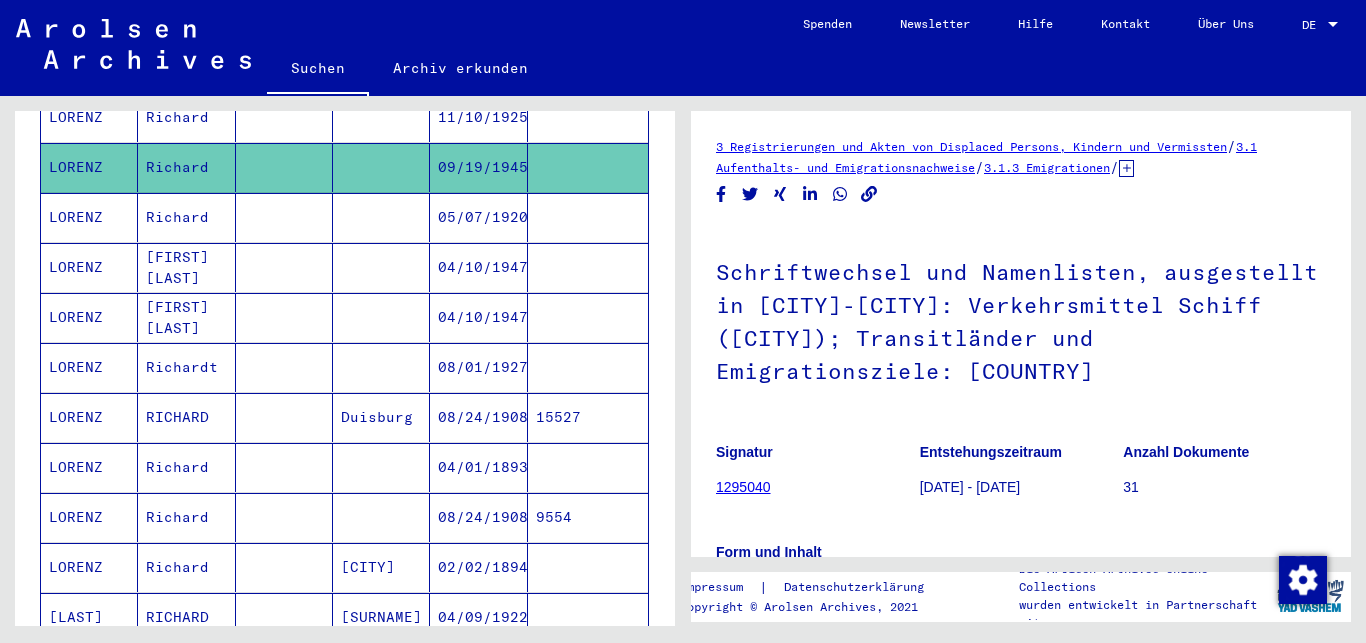 scroll, scrollTop: 432, scrollLeft: 0, axis: vertical 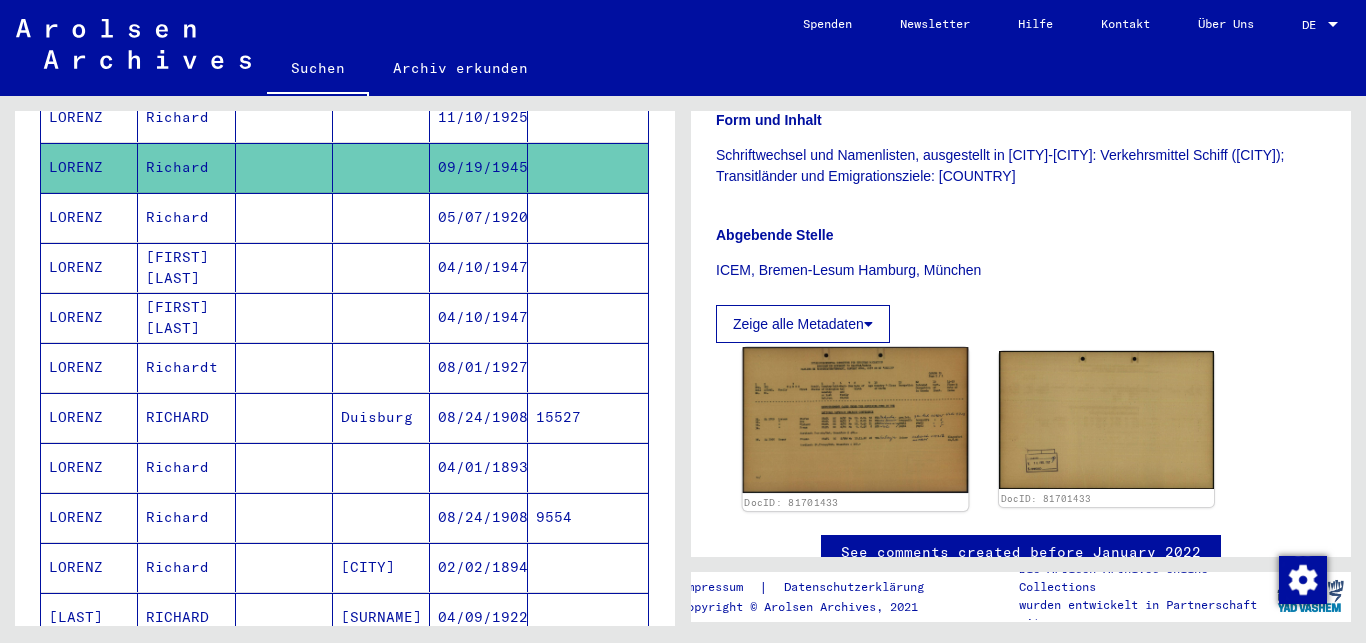 click 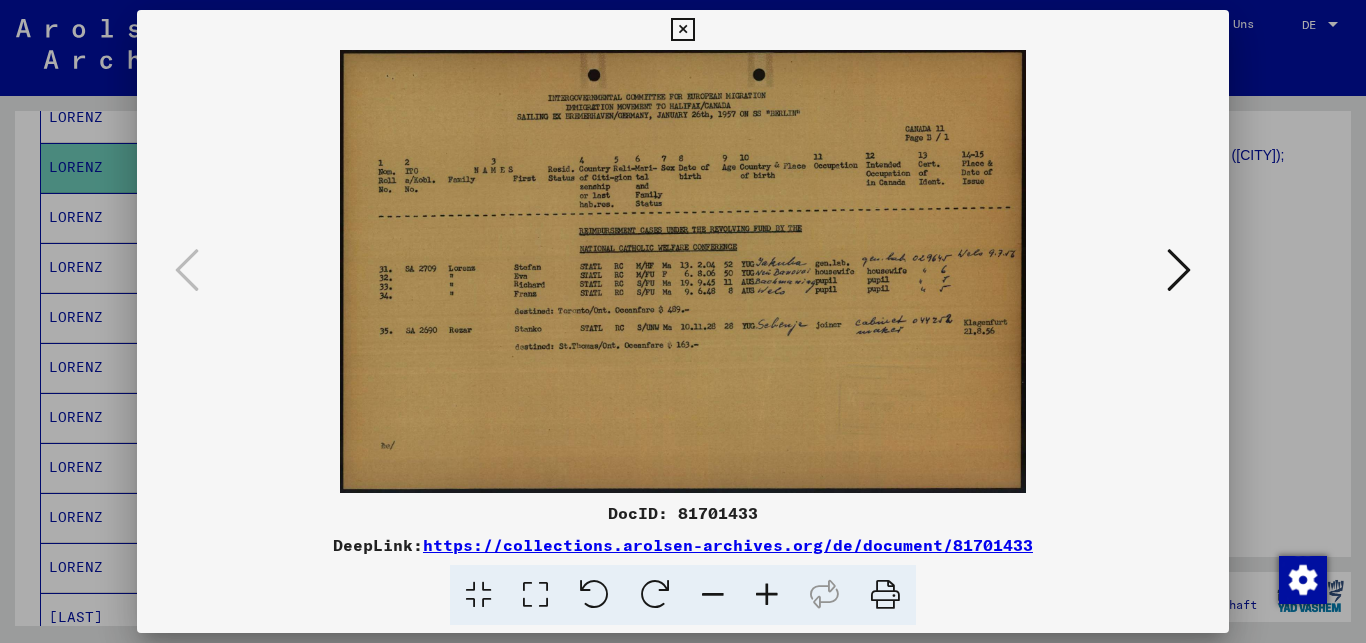 click at bounding box center [1179, 270] 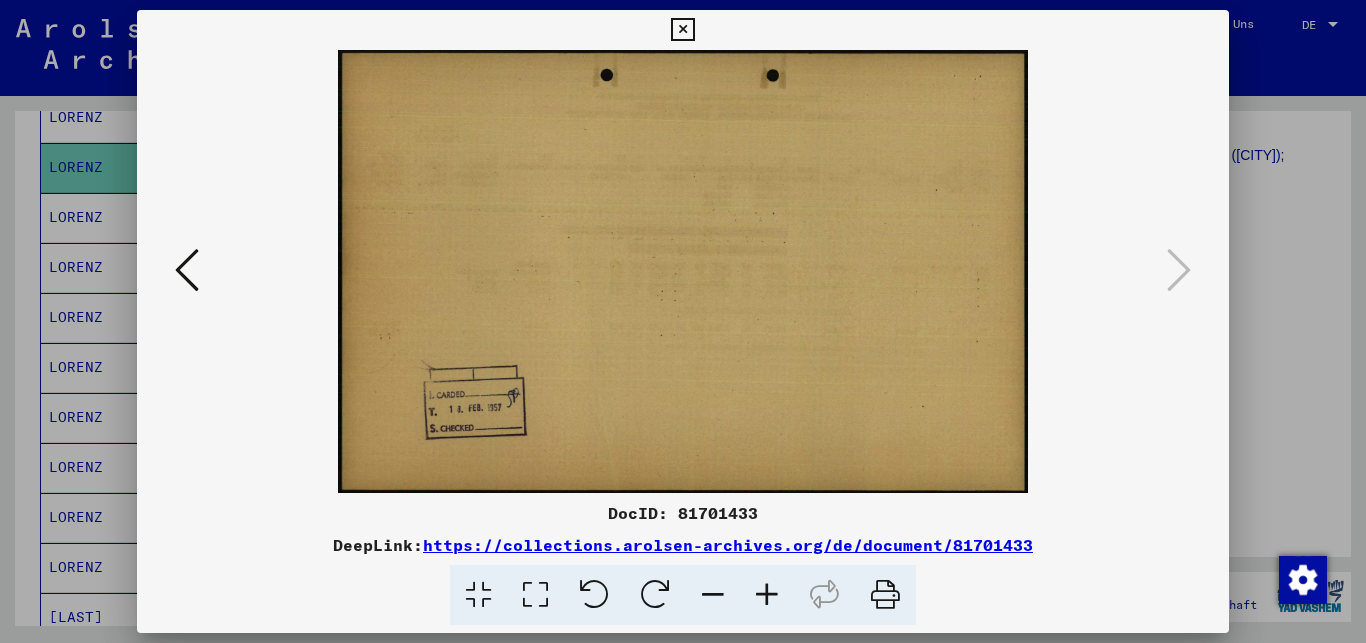 click at bounding box center (187, 270) 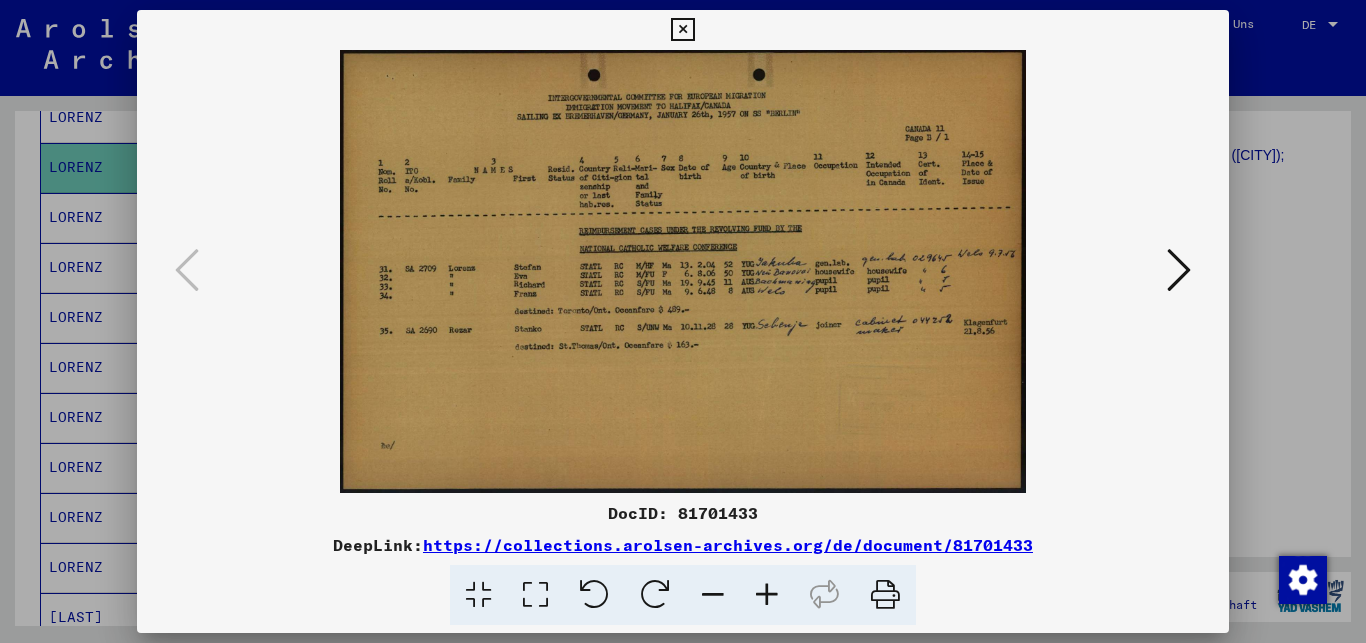 click at bounding box center (767, 595) 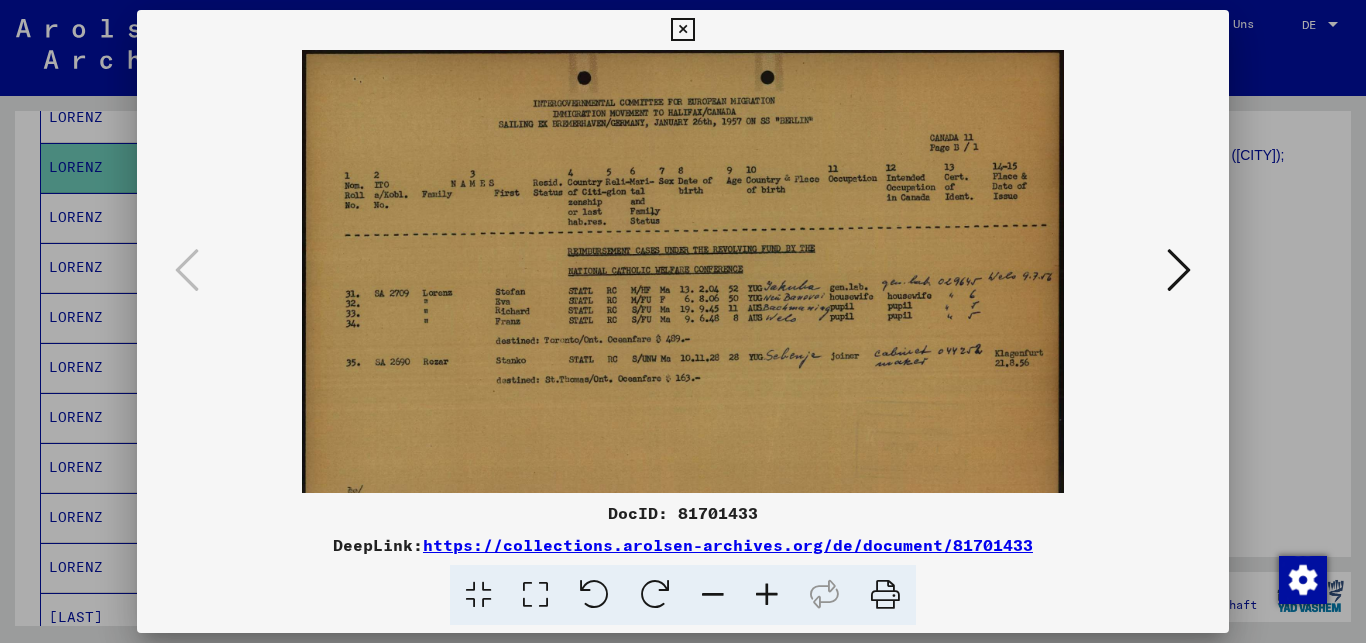 click at bounding box center (767, 595) 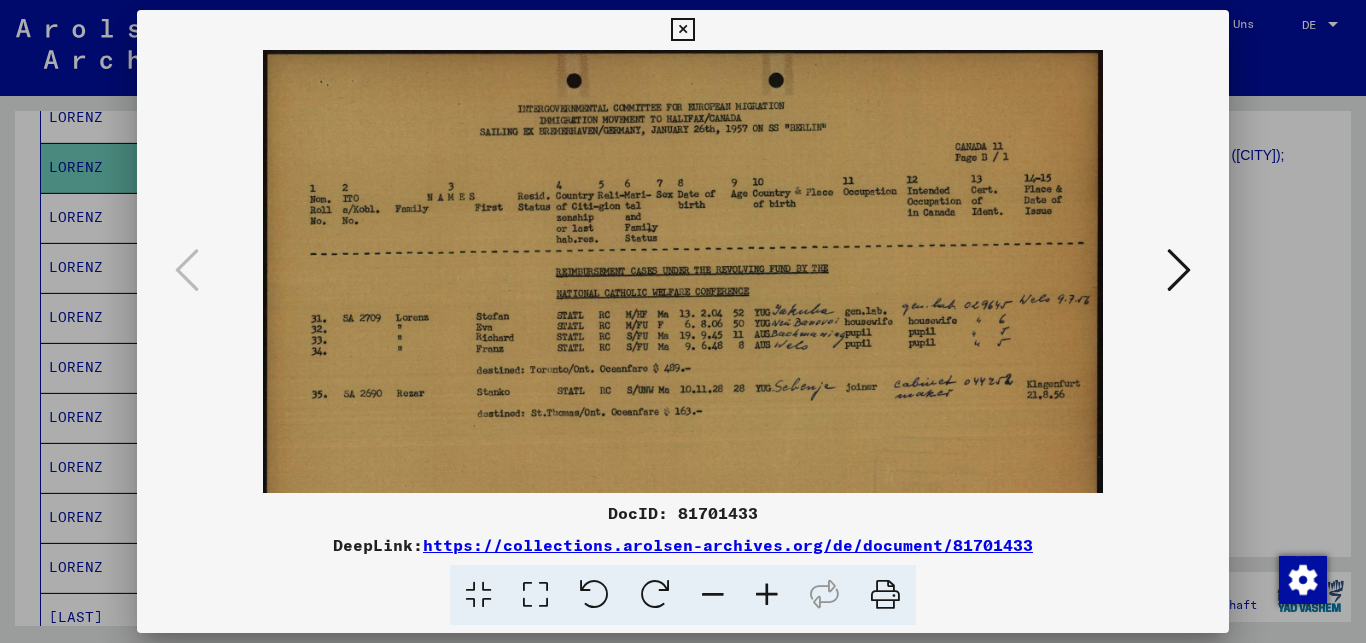 click at bounding box center (767, 595) 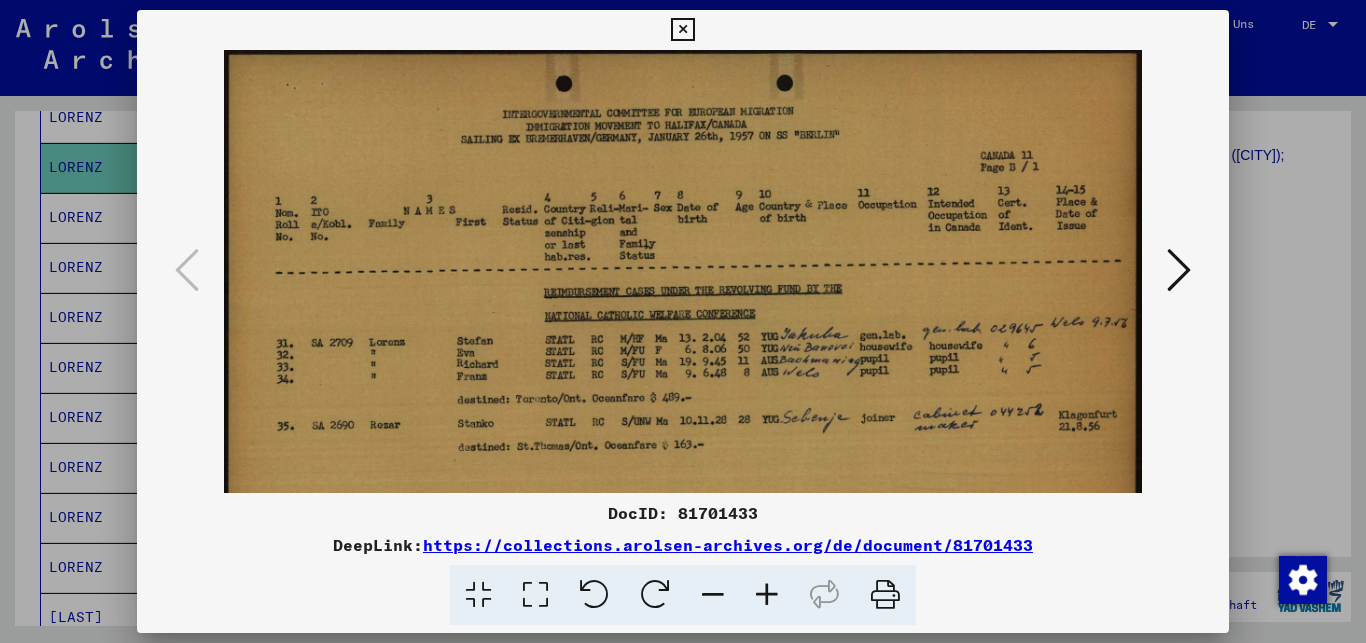 click at bounding box center [767, 595] 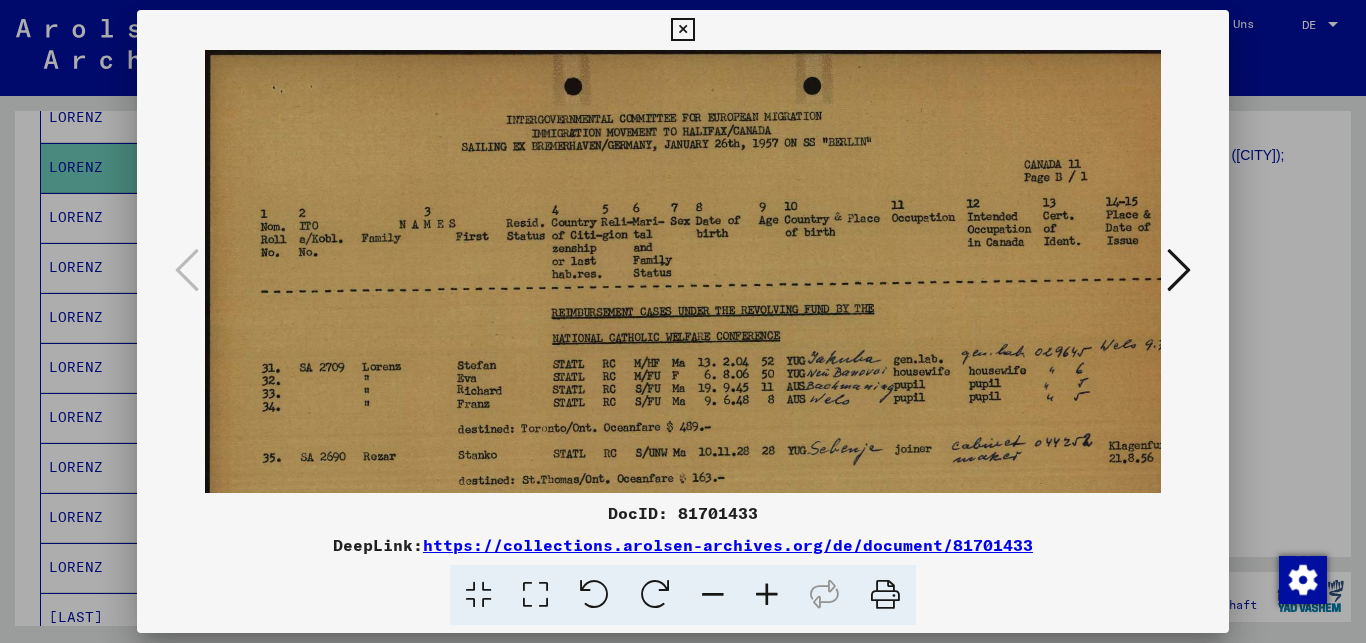click at bounding box center [682, 30] 